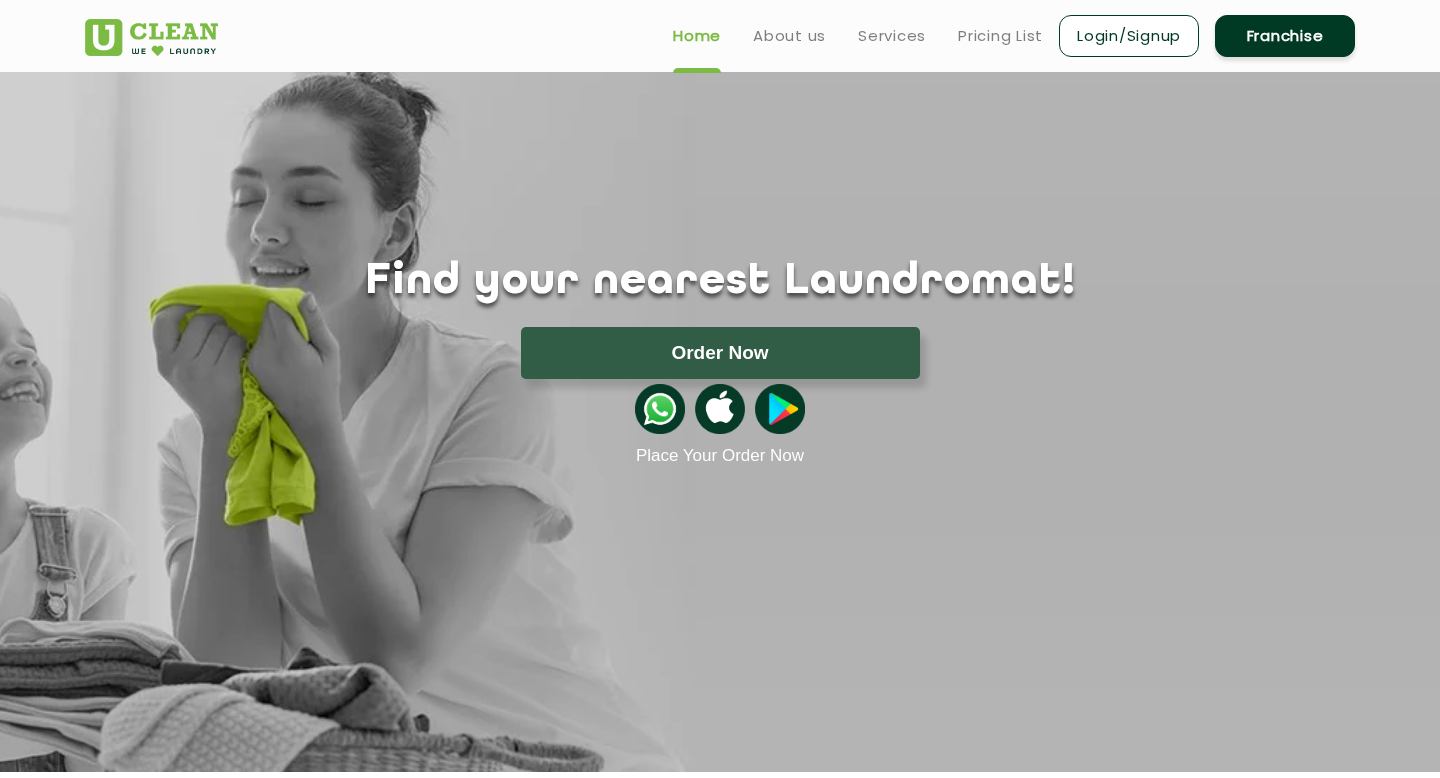 scroll, scrollTop: 0, scrollLeft: 0, axis: both 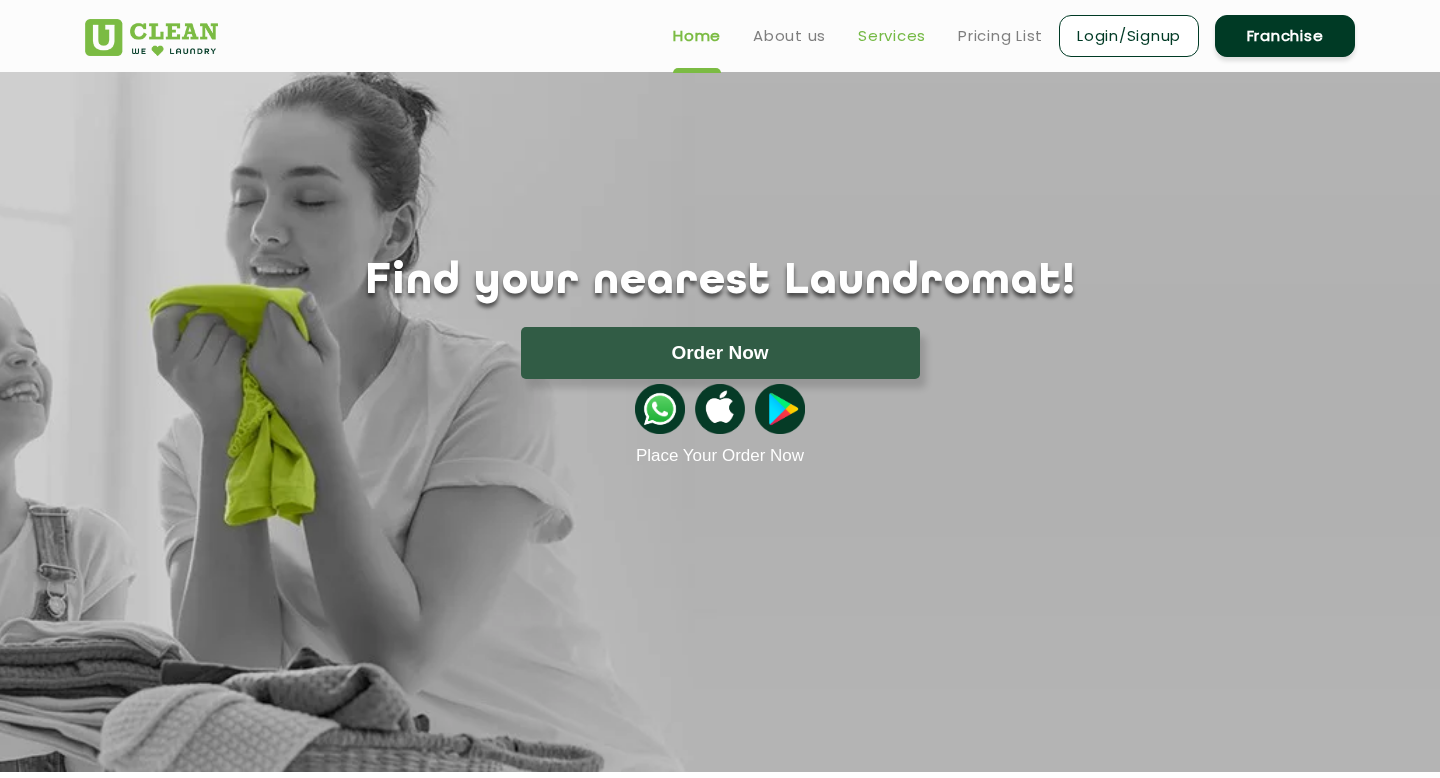 click on "Services" at bounding box center [892, 36] 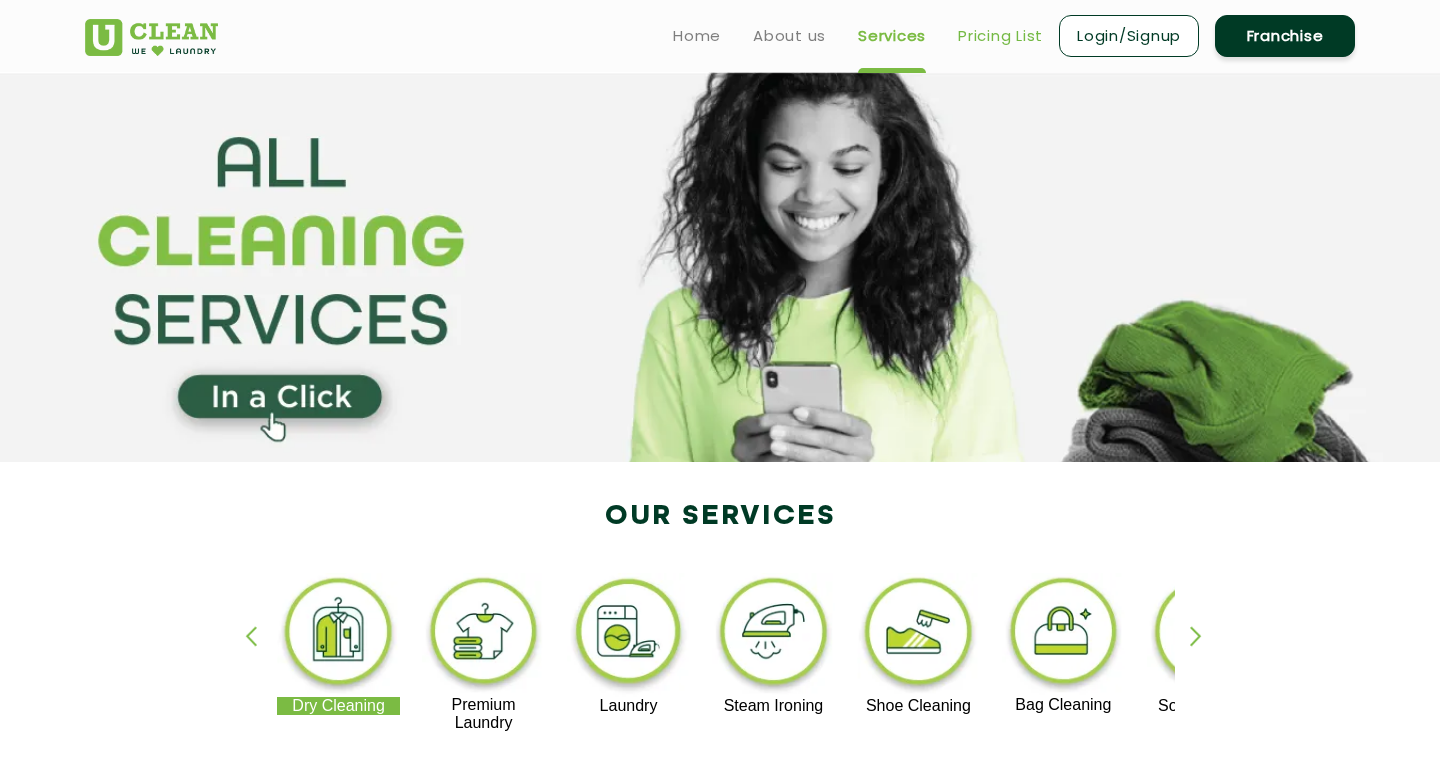 click on "Pricing List" at bounding box center [1000, 36] 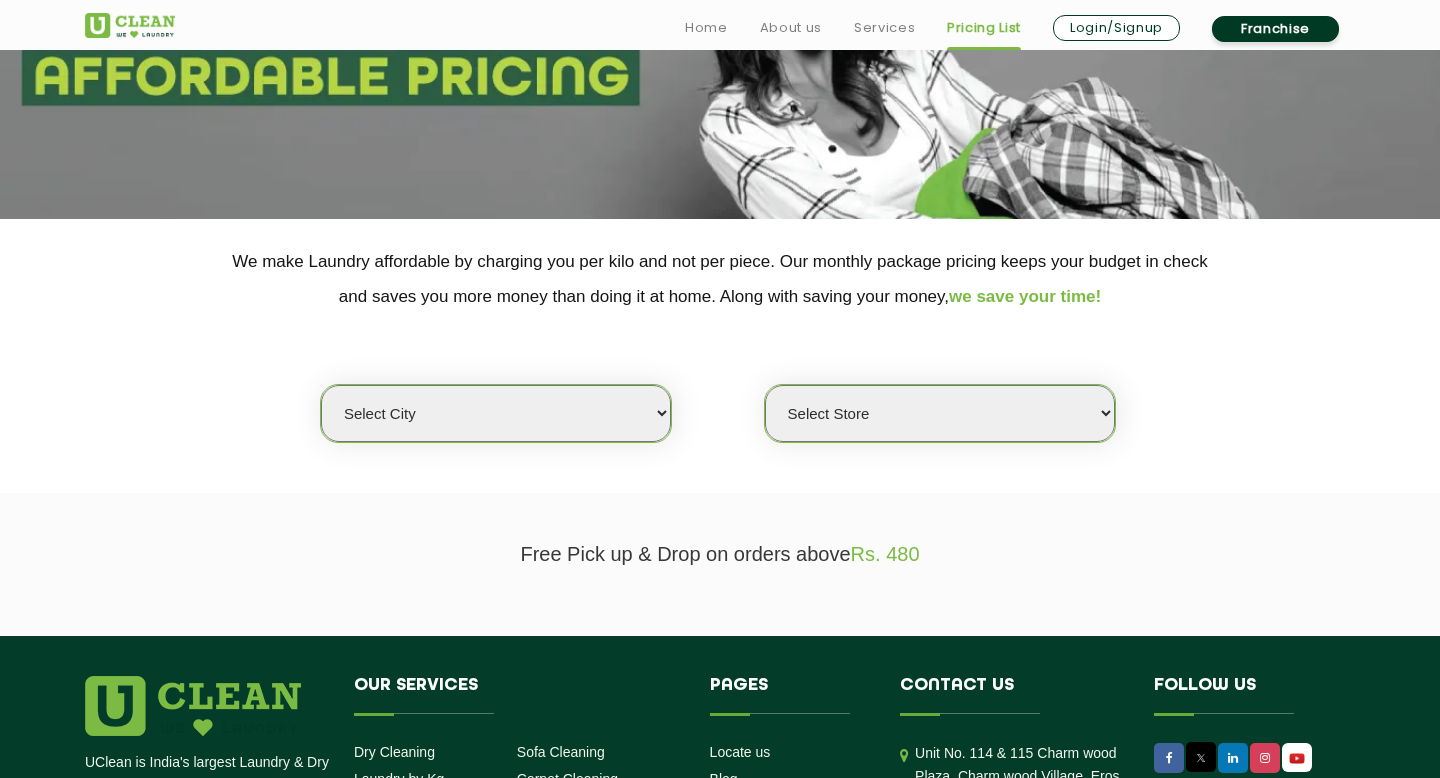 scroll, scrollTop: 276, scrollLeft: 0, axis: vertical 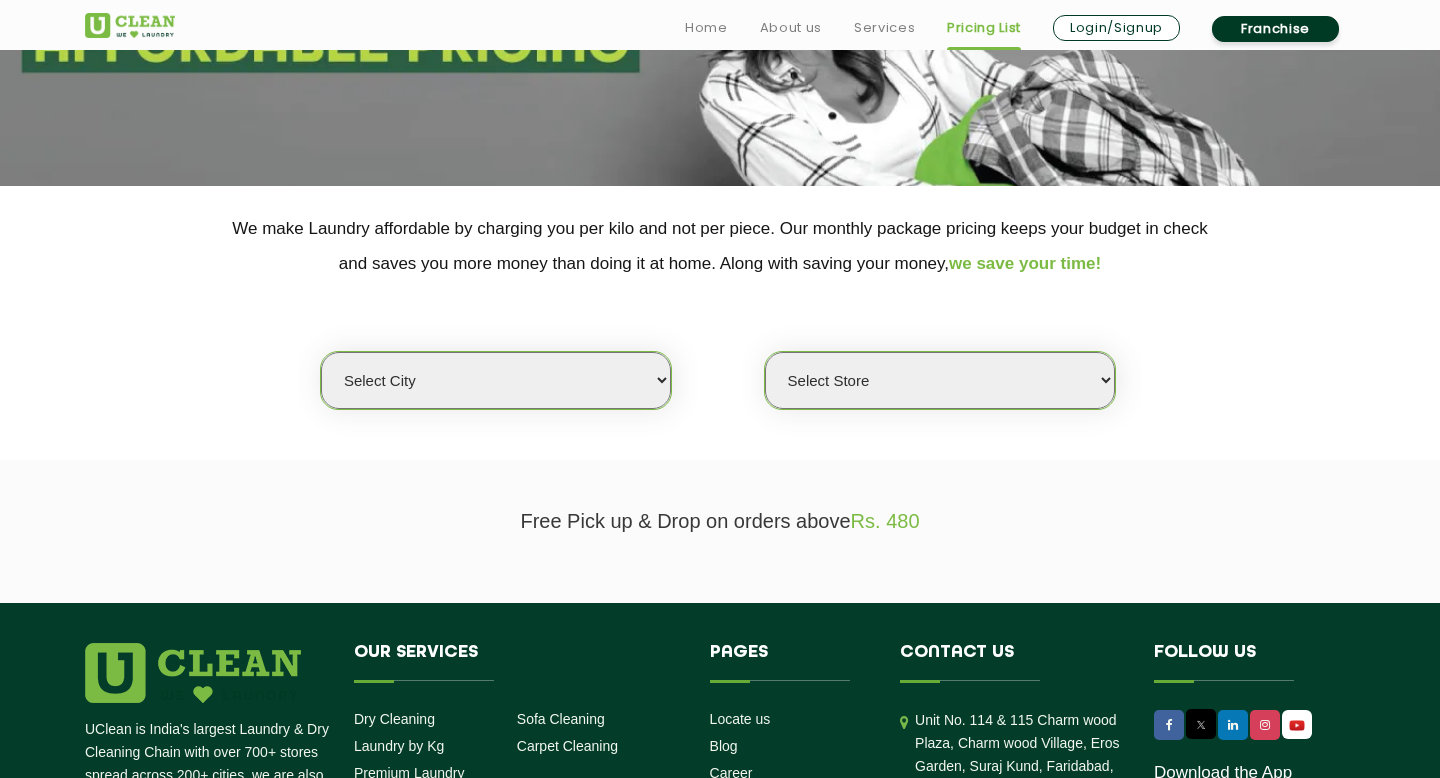 click on "Select city Aalo Agartala Agra Ahmedabad Akola Aligarh Alwar - UClean Select Amravati Aurangabad Ayodhya Bahadurgarh Bahraich Baleswar Baramulla Bareilly Barmer Barpeta Bathinda Belgaum Bengaluru Berhampur Bettiah Bhagalpur Bhilwara Bhiwadi Bhopal Bhubaneshwar Bidar Bikaner Bilaspur Bokaro Bongaigaon Chandigarh Chennai Chitrakoot Cochin Coimbatore Cooch Behar Coonoor Daman Danapur Darrang Daudnagar Dehradun Delhi Deoghar Dhanbad Dharwad Dhule Dibrugarh Digboi Dimapur Dindigul Duliajan Ellenabad Erode Faridabad Gandhidham Gandhinagar Garia Ghaziabad Goa Gohana Golaghat Gonda Gorakhpur Gurugram Guwahati Gwalior Haldwani Hamirpur Hanumangarh Haridwar Hingoli Hojai Howrah Hubli Hyderabad Imphal Indore Itanagar Jagdalpur Jagraon Jaipur Jaipur - Select Jammu Jamshedpur Jehanabad Jhansi Jodhpur Jorhat Kaithal Kakinada Kanpur Kargil Karimganj Kathmandu Kharupetia Khopoli Kochi Kohima Kokapet Kokrajhar Kolhapur Kolkata Kota - Select Kotdwar Krishnanagar Kundli Kurnool Latur Leh Longding Lower Subansiri Lucknow Madurai" at bounding box center [496, 380] 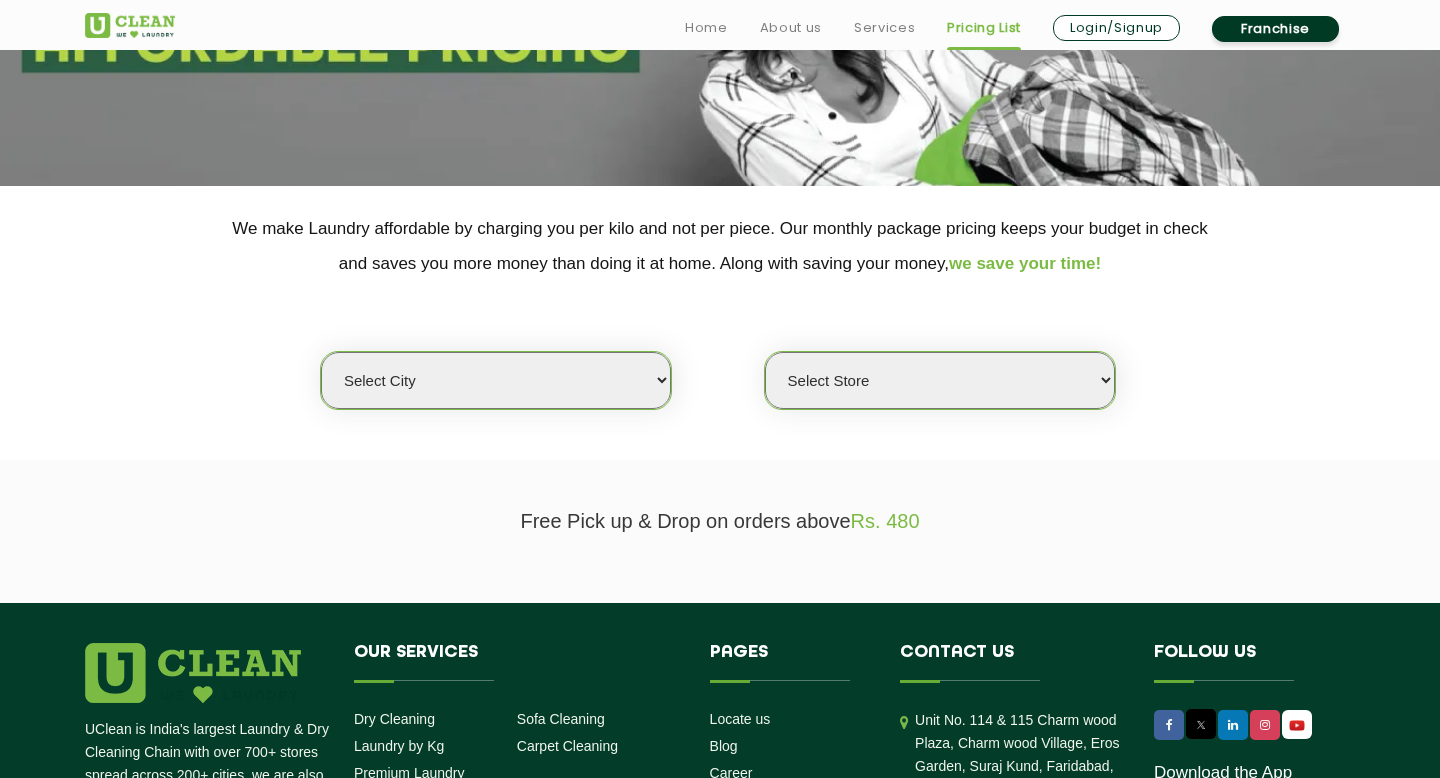 select on "70" 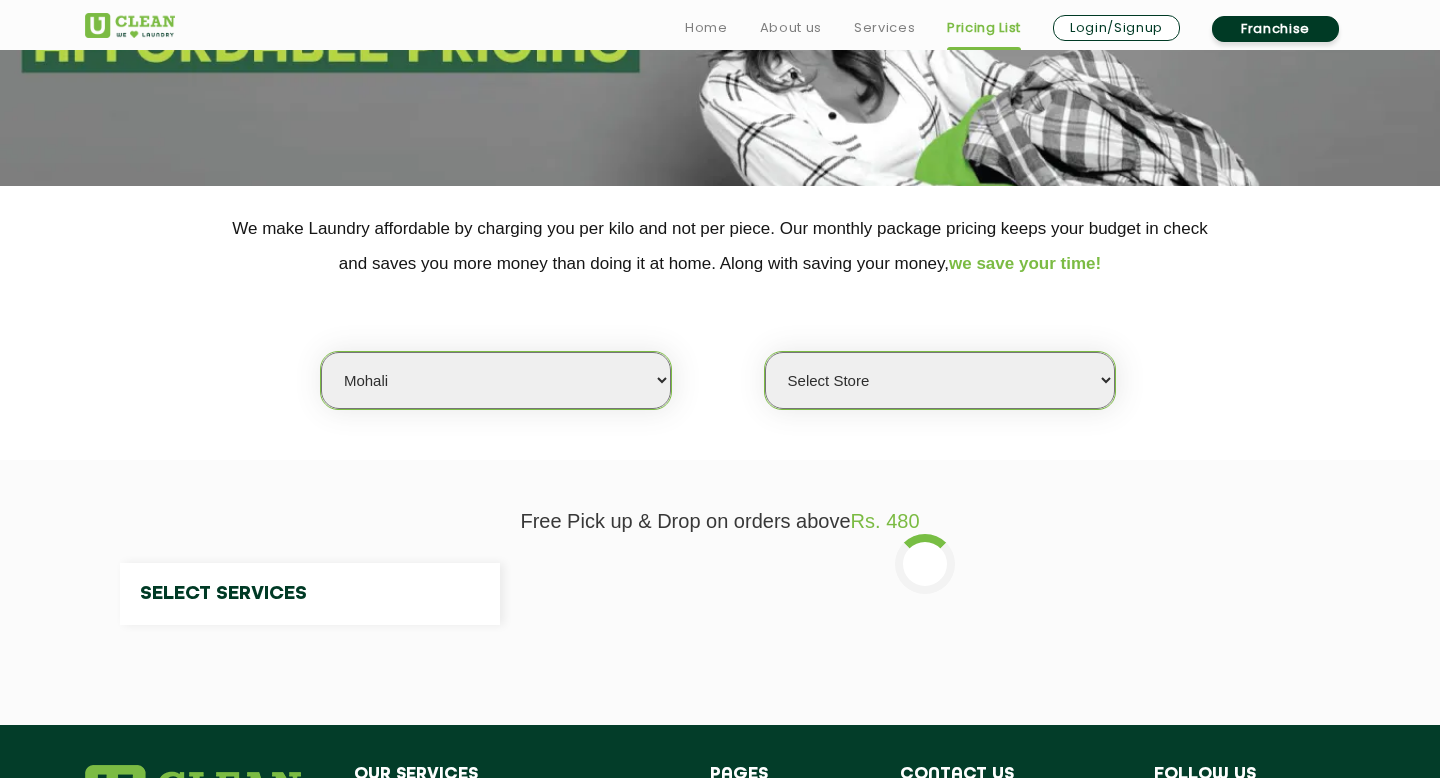 click on "Select Store" at bounding box center [940, 380] 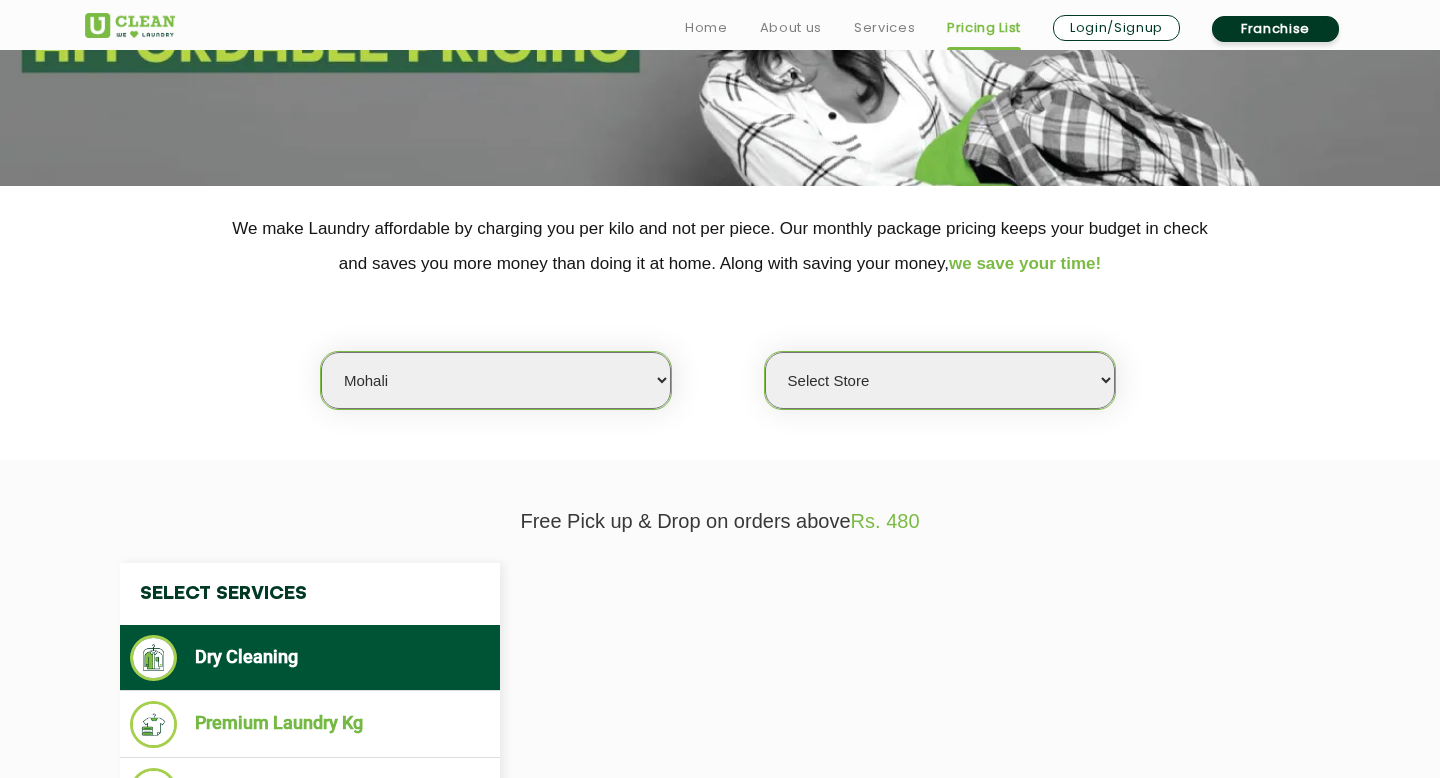 select on "0" 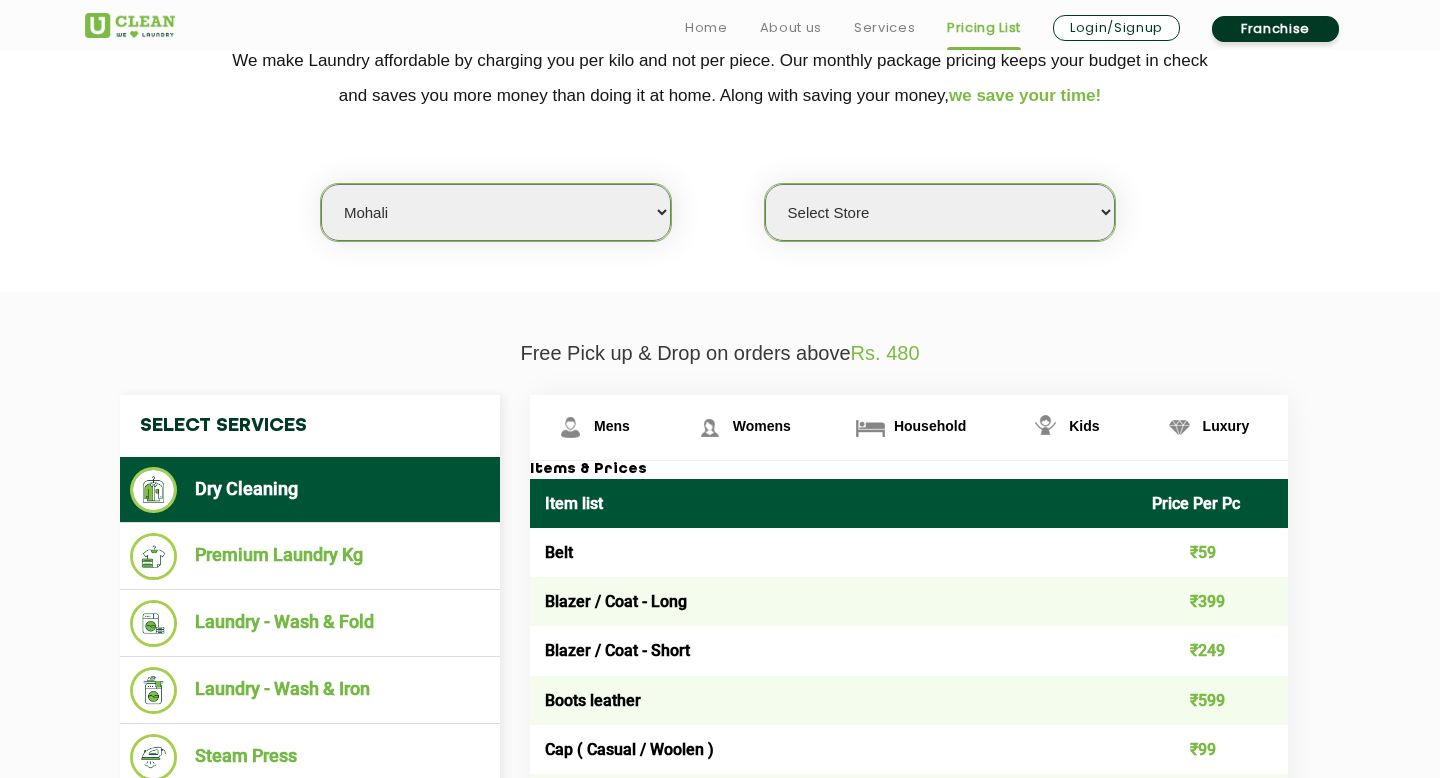 scroll, scrollTop: 511, scrollLeft: 0, axis: vertical 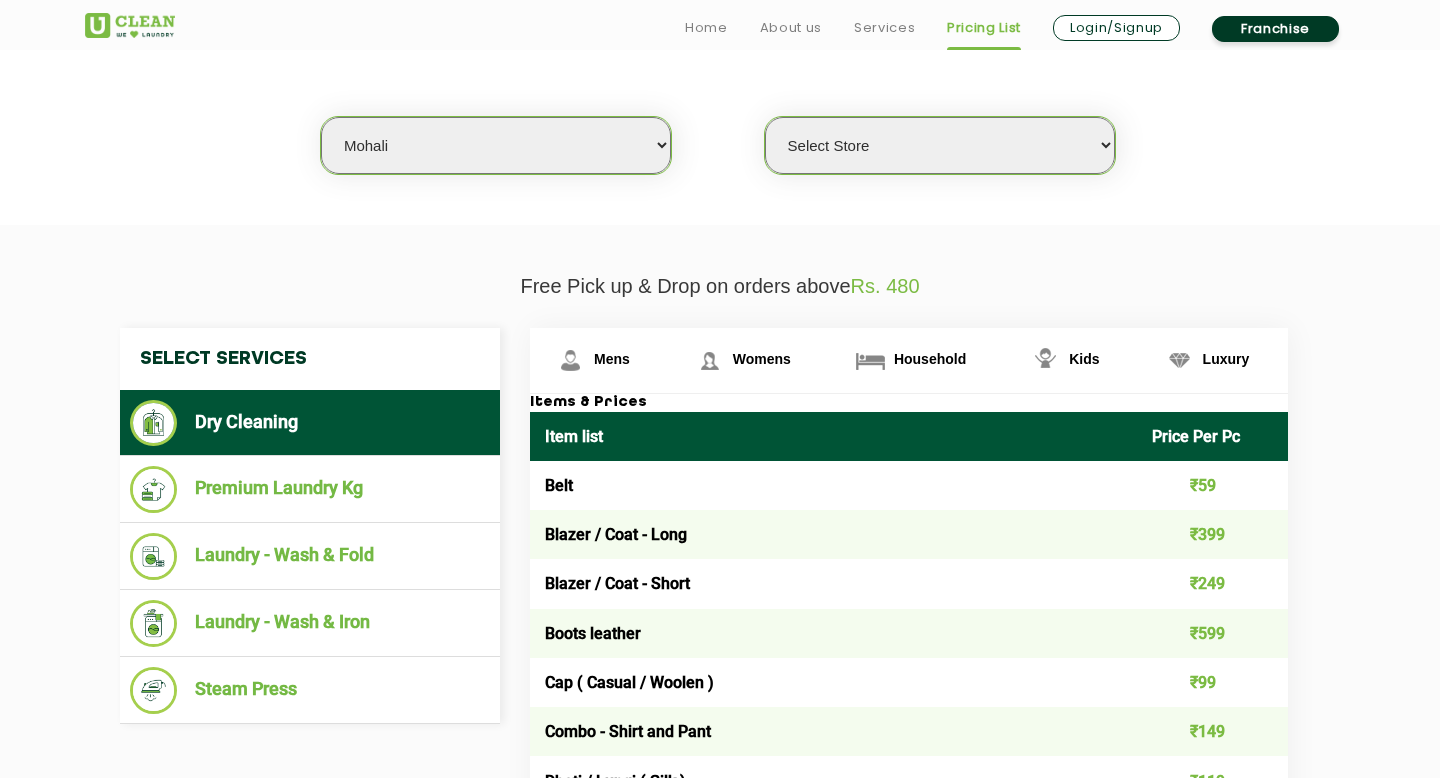 click on "Free Pick up & Drop on orders above  Rs. 480" 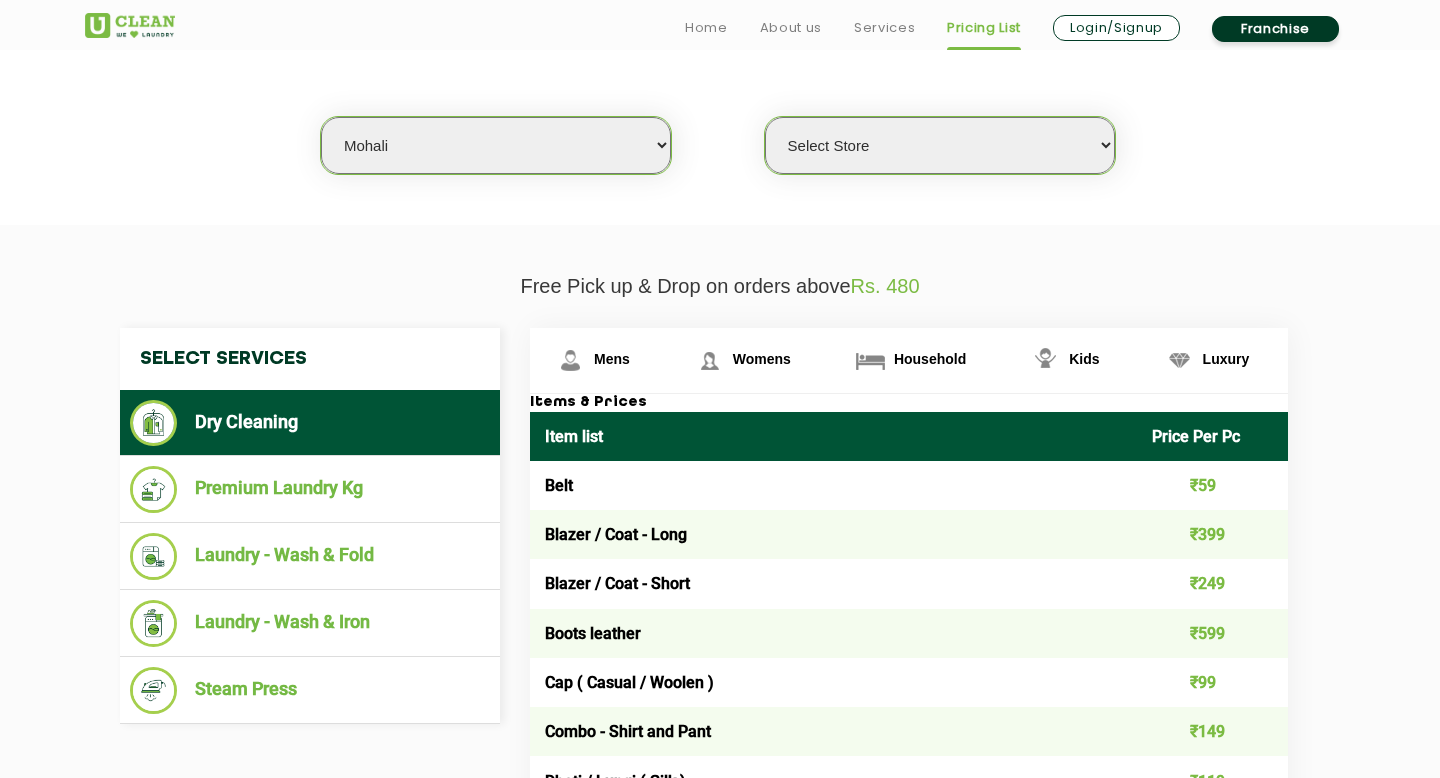click on "Free Pick up & Drop on orders above  Rs. 480" 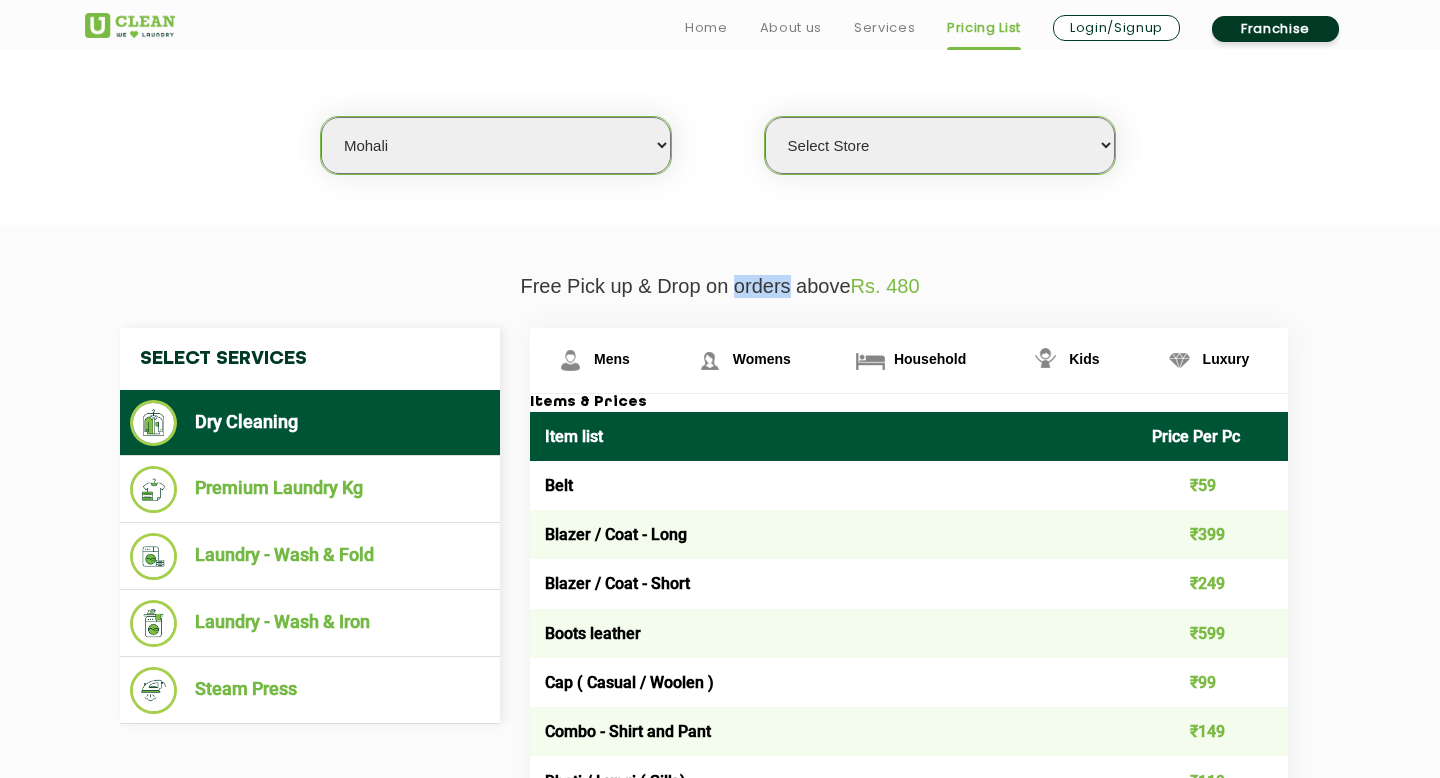 click on "Free Pick up & Drop on orders above  Rs. 480" 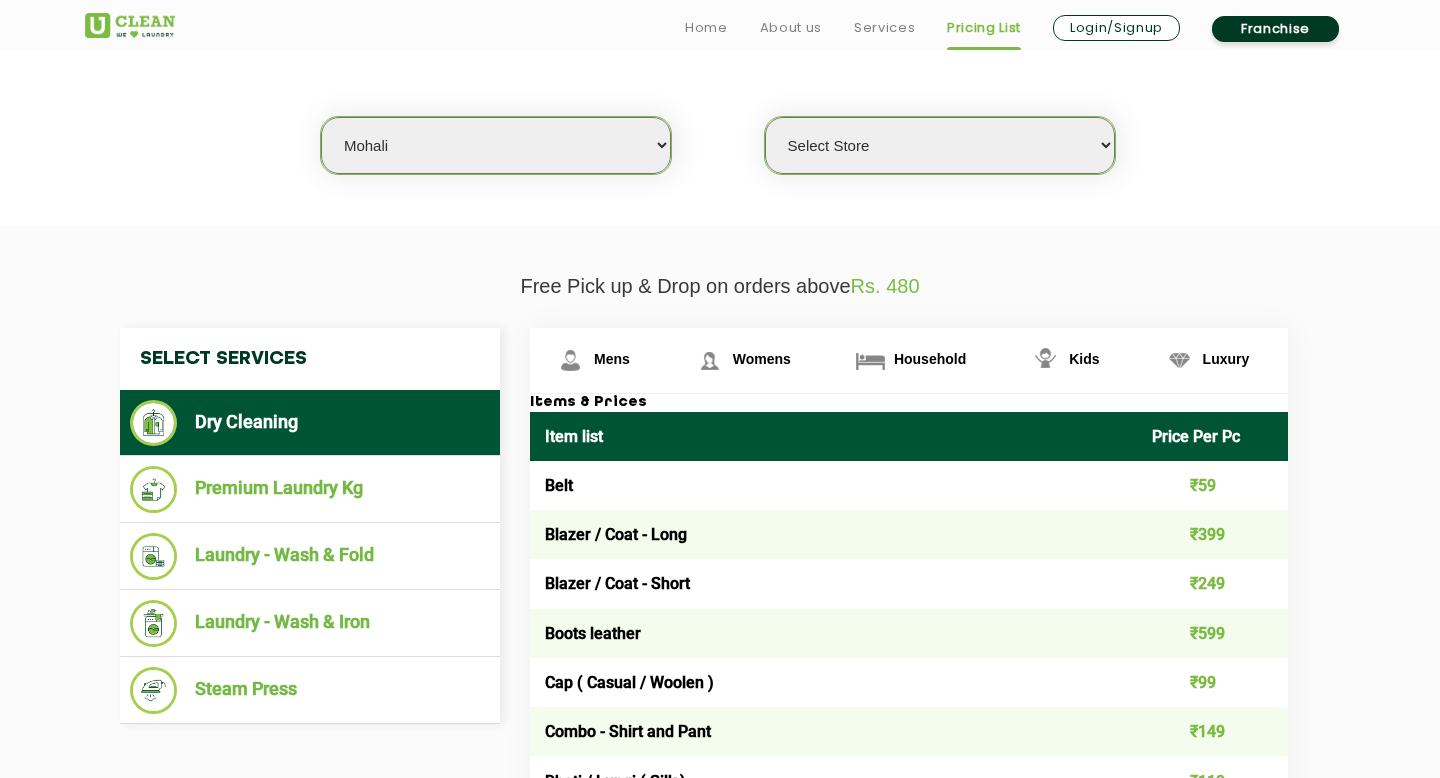click on "Free Pick up & Drop on orders above  Rs. 480  Select Services Dry Cleaning  Premium Laundry Kg  Laundry - Wash & Fold  Laundry - Wash & Iron  Steam Press  Mens Womens Household Kids Luxury Items & Prices Item list Price Per Pc Belt ₹59 Blazer / Coat - Long ₹399 Blazer / Coat - Short ₹249 Boots leather ₹599 Cap ( Casual / Woolen ) ₹99 Combo - Shirt and Pant ₹149 Dhoti / Lungi ( Silk ) ₹119 Dhoti Heavy ₹167 Dhoti Normal ₹107 Formal and Casual Trousers / Pants ₹59 Gloves ( Leather ) ₹65 Gloves ( Woolen ) ₹65 Handkerchief ₹25 Hats ₹125 Indo Western ₹696 Jacket -  Faux fur Long ₹899 Jacket -  Faux fur Short ₹799 Jacket Leather ₹799 Jacket Normal Long ₹249 Jacket Normal Short ₹199 Jacket Puffer Long ₹399 Jacket Puffer Short ₹299 Jacket Rexine ₹299 Jeans ₹139 Joggers ₹179 Kurta ( Cotton ) ₹159 Kurta ( Silk ) ₹199 Kurta Heavy ₹229 Kurta Payjama ( Heavy ) ₹349 Kurta Payjama ( Light ) ₹199 Muffler ( Woolen / Pashmina ) ₹219 Pagdi ₹155 ₹299 ₹249 ₹29" 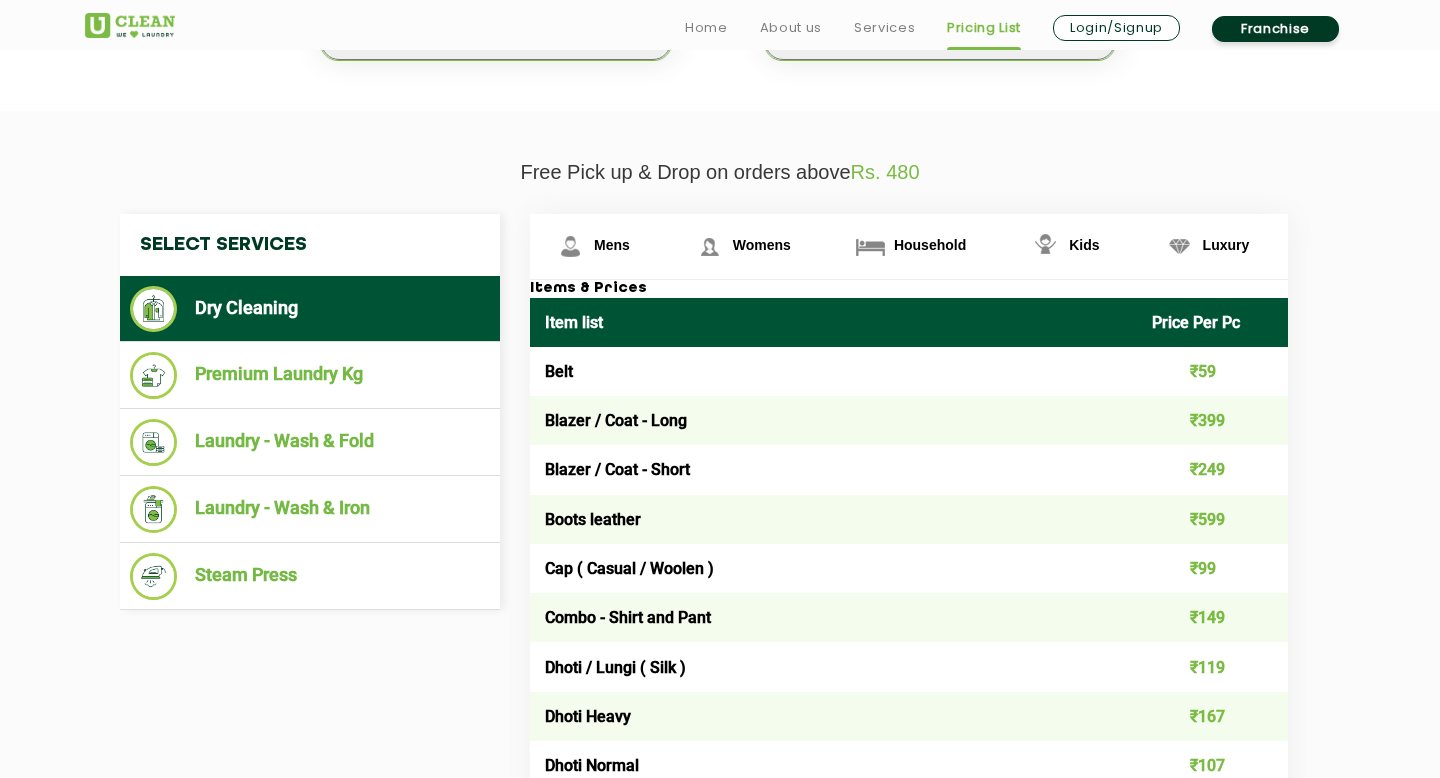 scroll, scrollTop: 655, scrollLeft: 0, axis: vertical 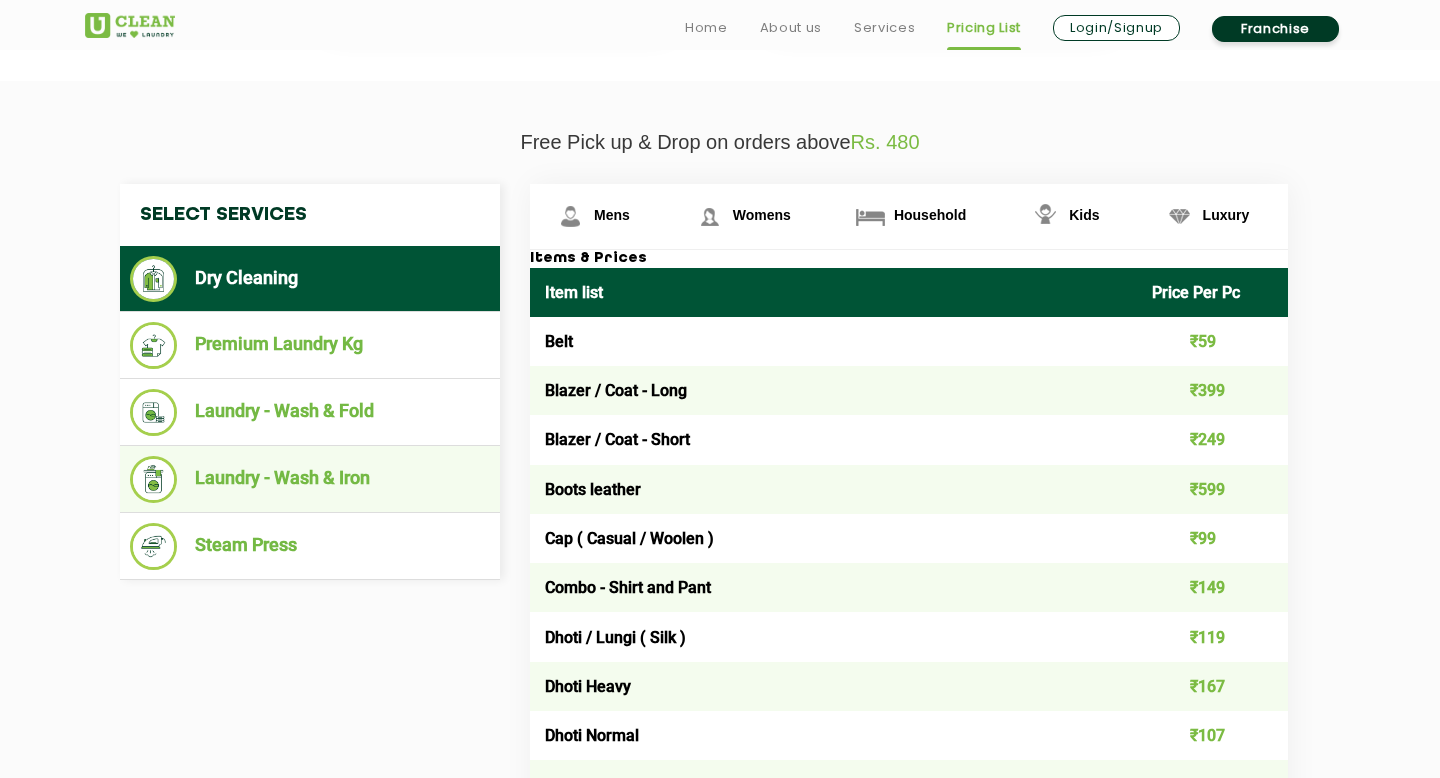 click on "Laundry - Wash & Iron" at bounding box center (310, 479) 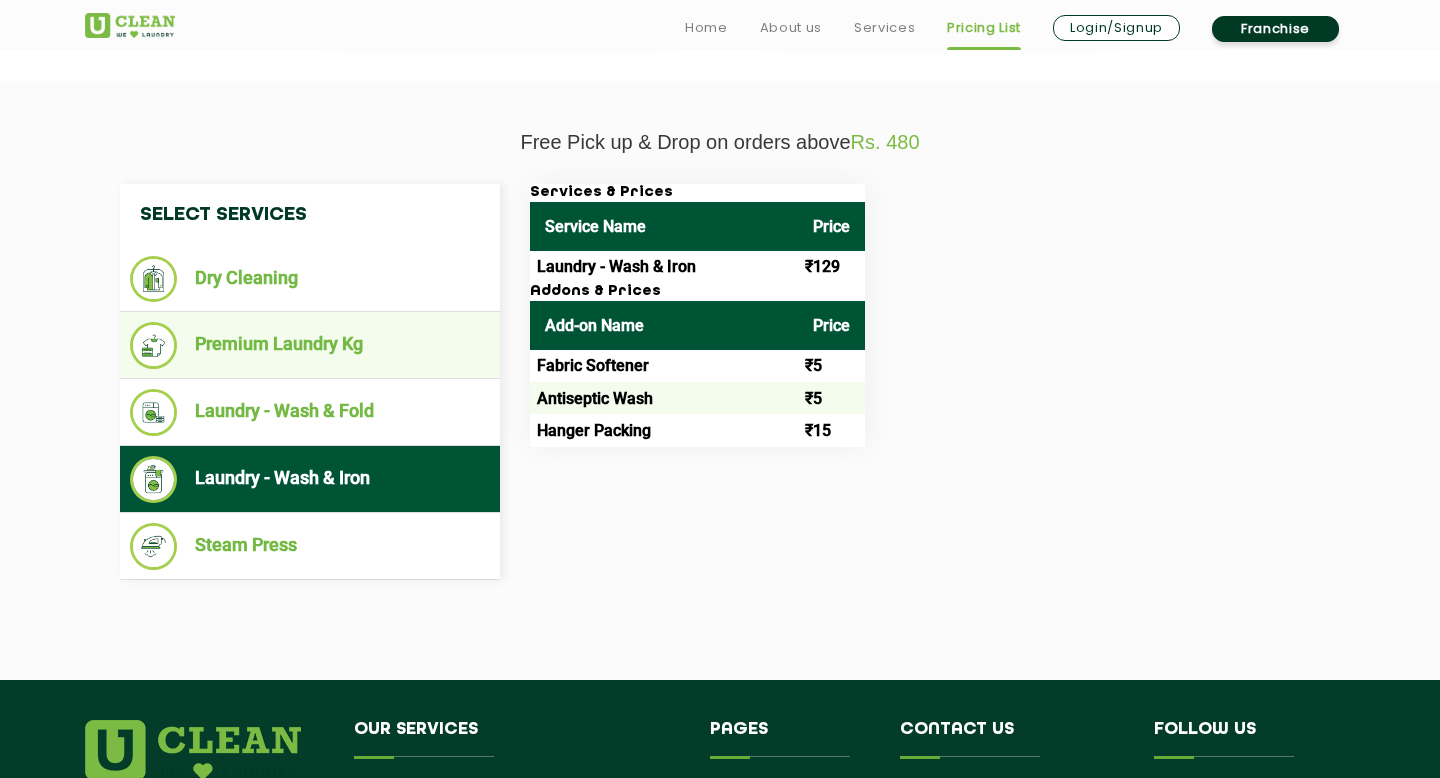 click on "Premium Laundry Kg" at bounding box center (310, 345) 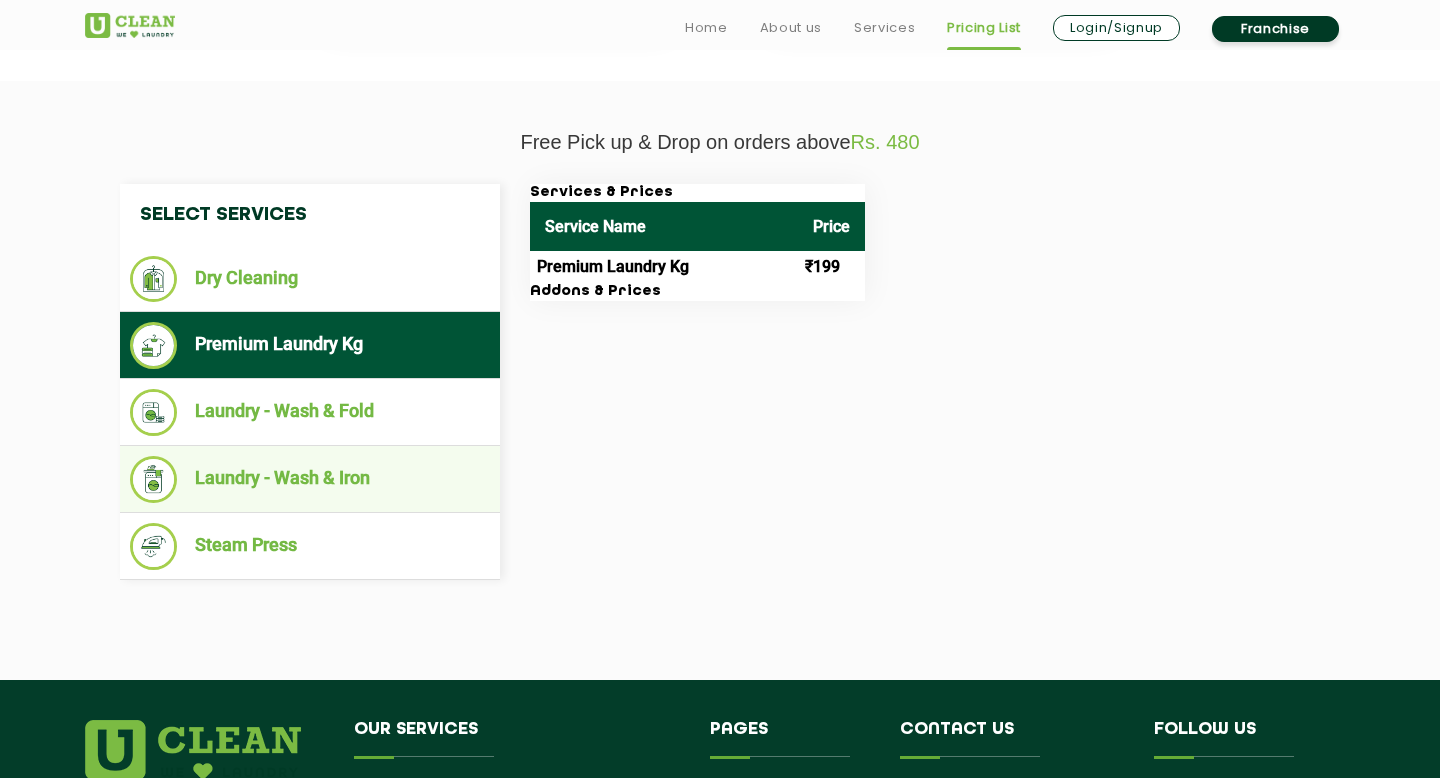 click on "Laundry - Wash & Iron" at bounding box center (310, 479) 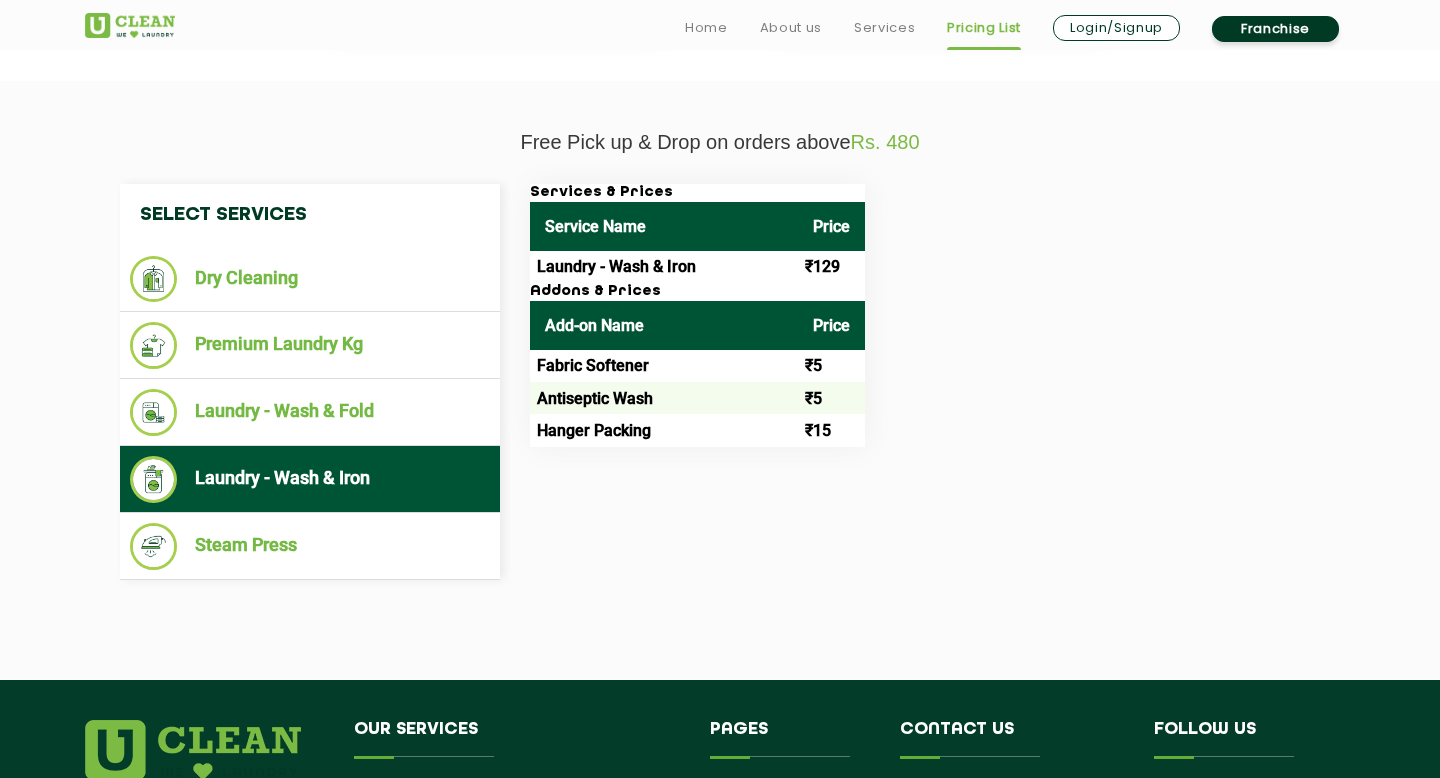 click on "Laundry - Wash & Iron" at bounding box center [664, 267] 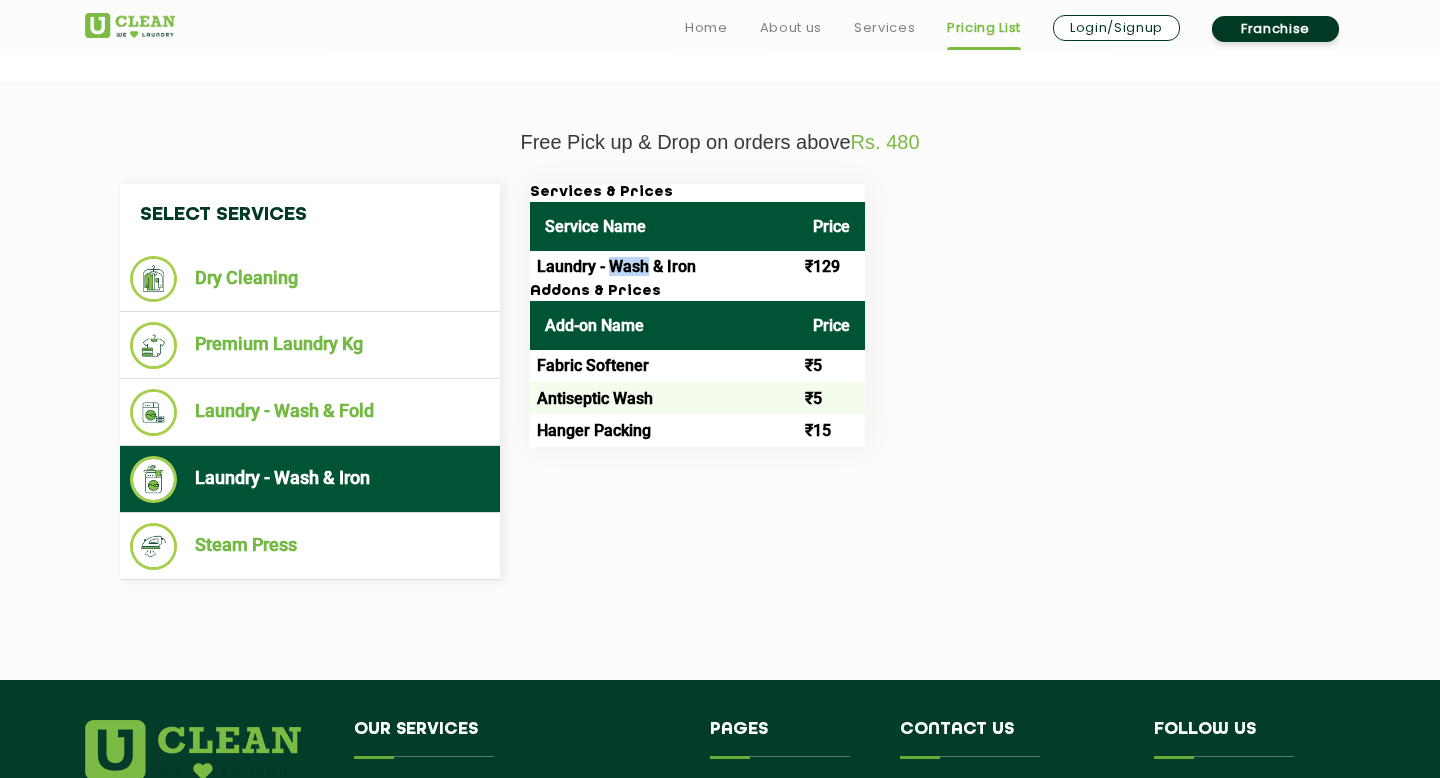 click on "Laundry - Wash & Iron" at bounding box center [664, 267] 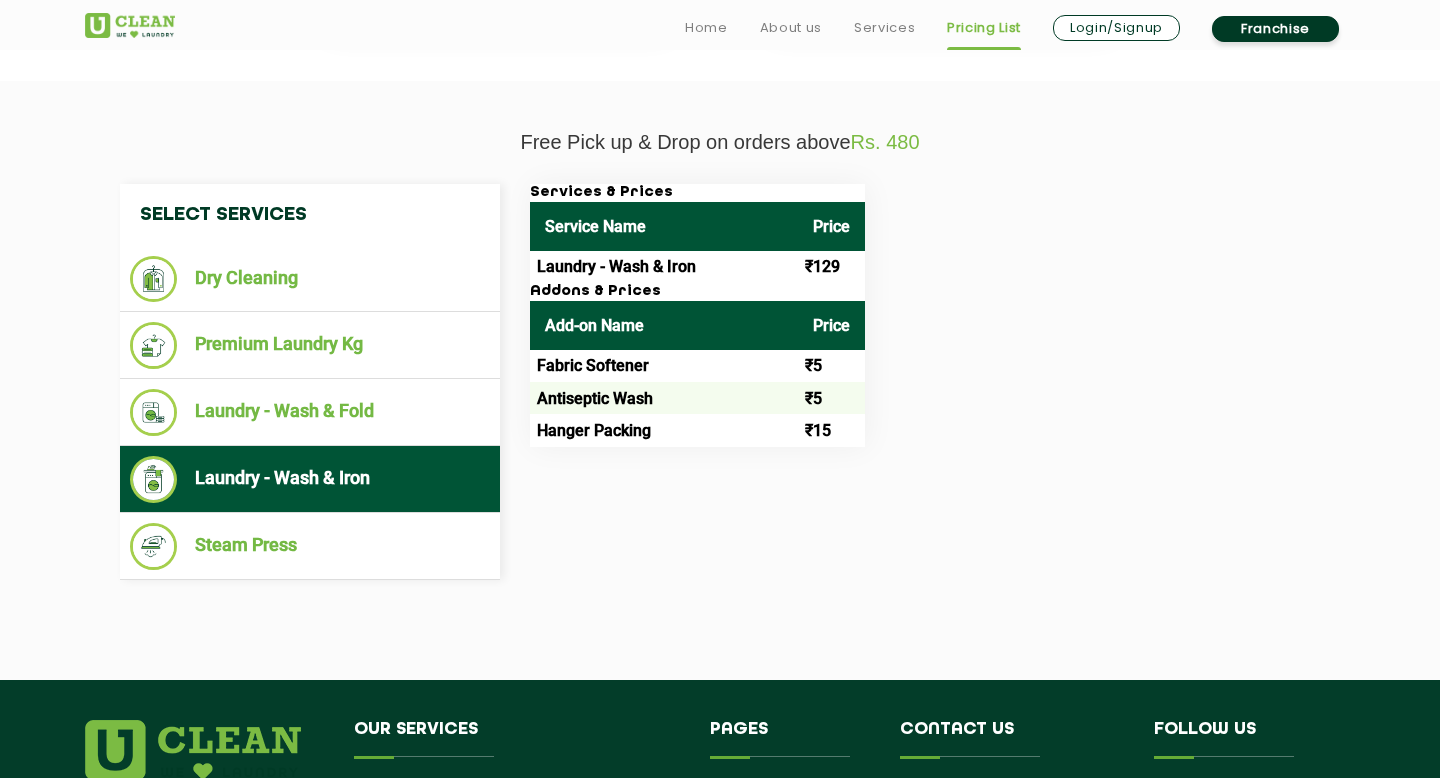 click on "Laundry - Wash & Iron" at bounding box center (664, 267) 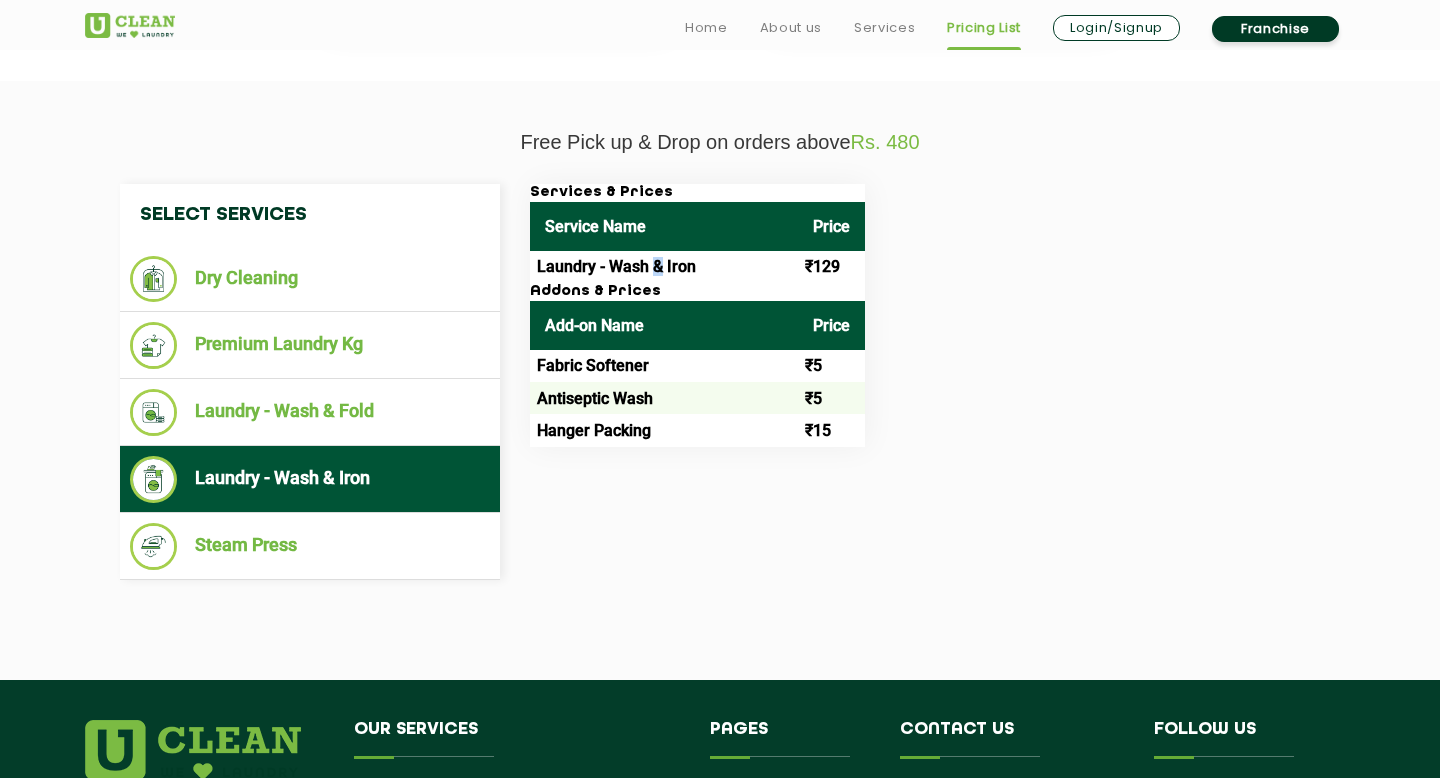 click on "Laundry - Wash & Iron" at bounding box center (664, 267) 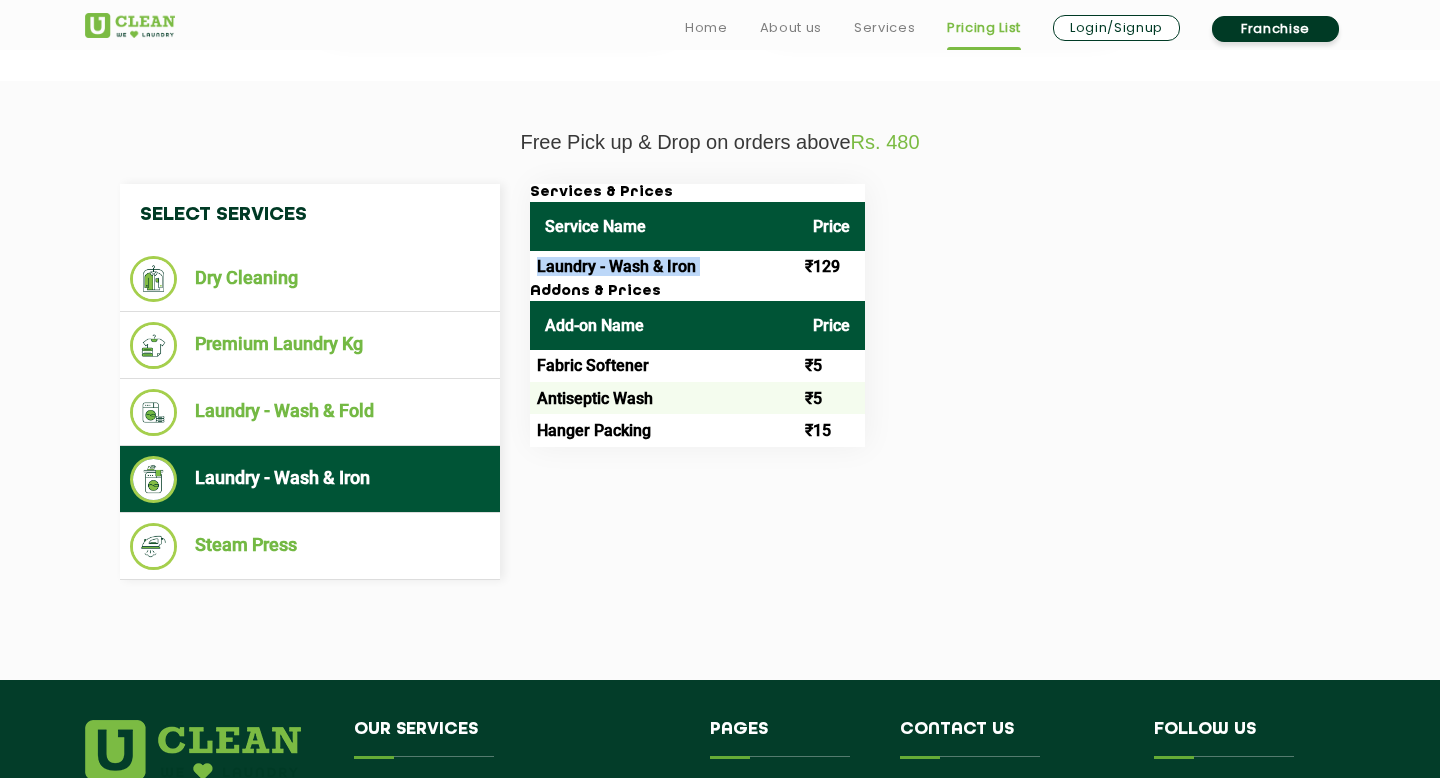 click on "Laundry - Wash & Iron" at bounding box center [664, 267] 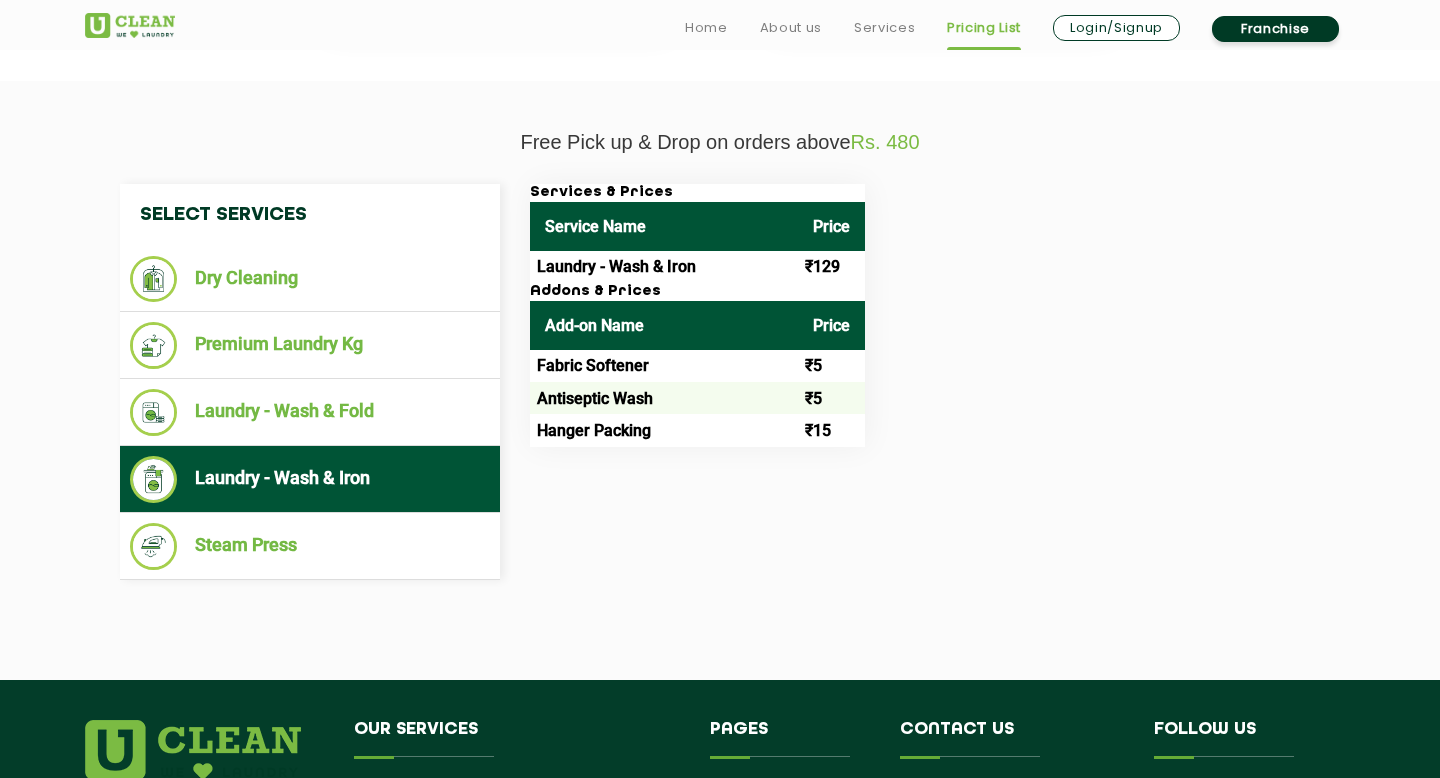 click on "Laundry - Wash & Iron" at bounding box center [664, 267] 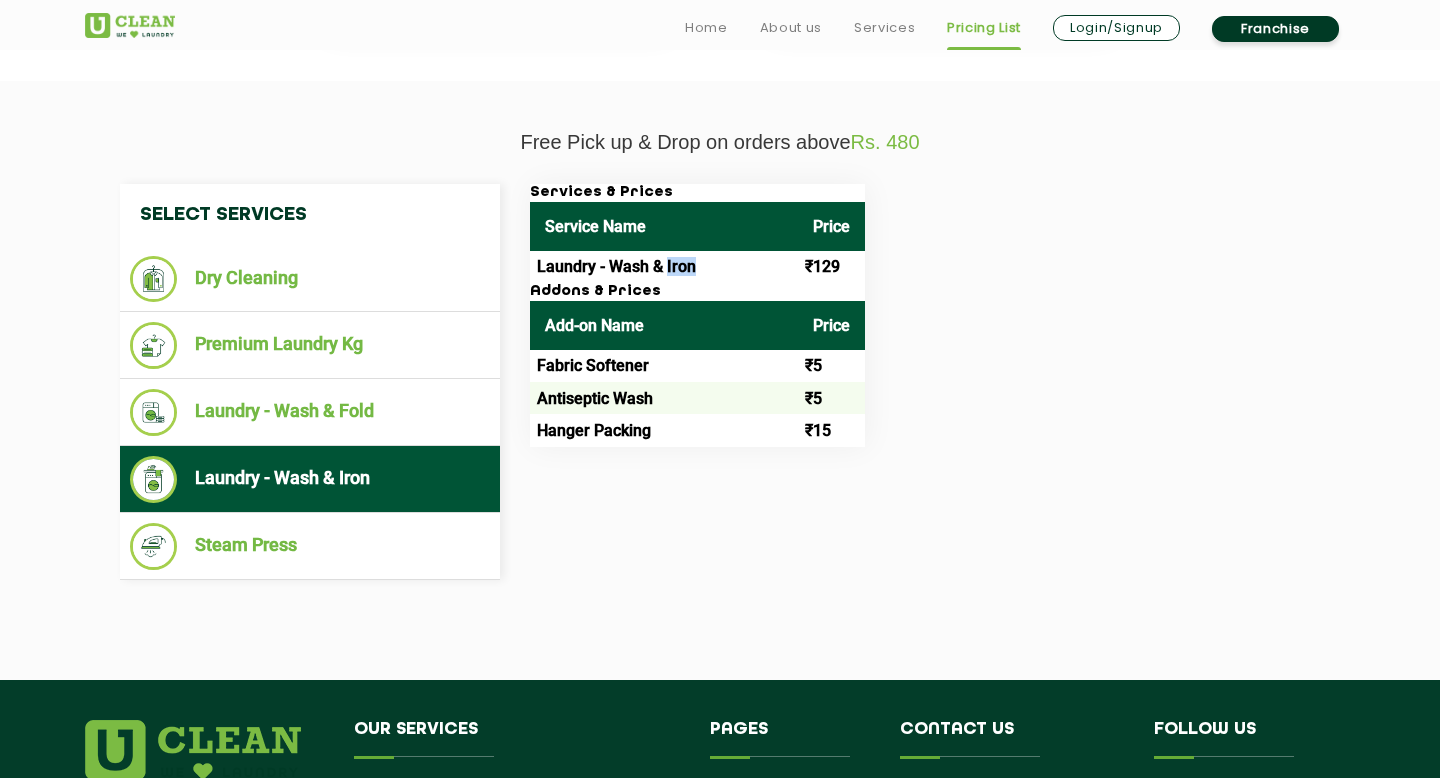 click on "Laundry - Wash & Iron" at bounding box center (664, 267) 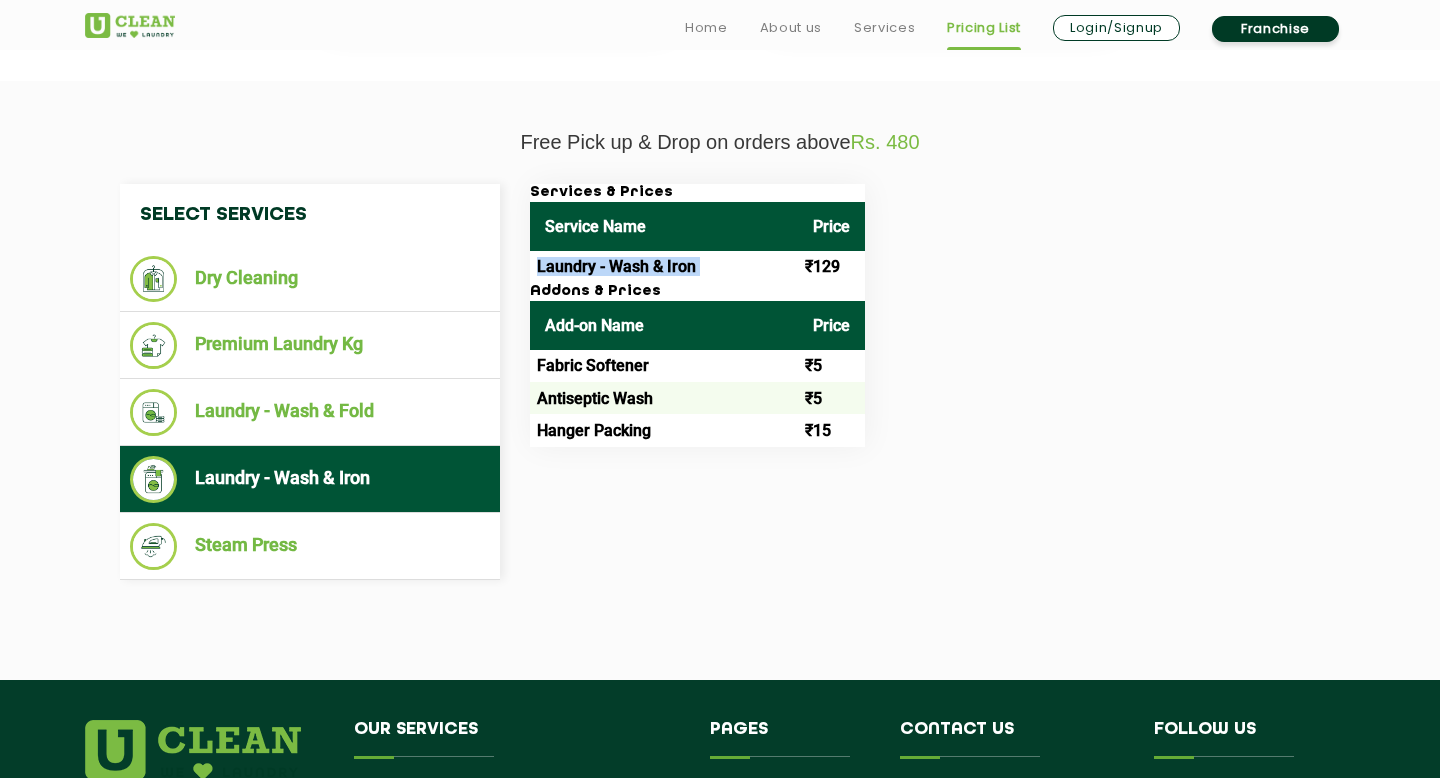 click on "Laundry - Wash & Iron" at bounding box center [664, 267] 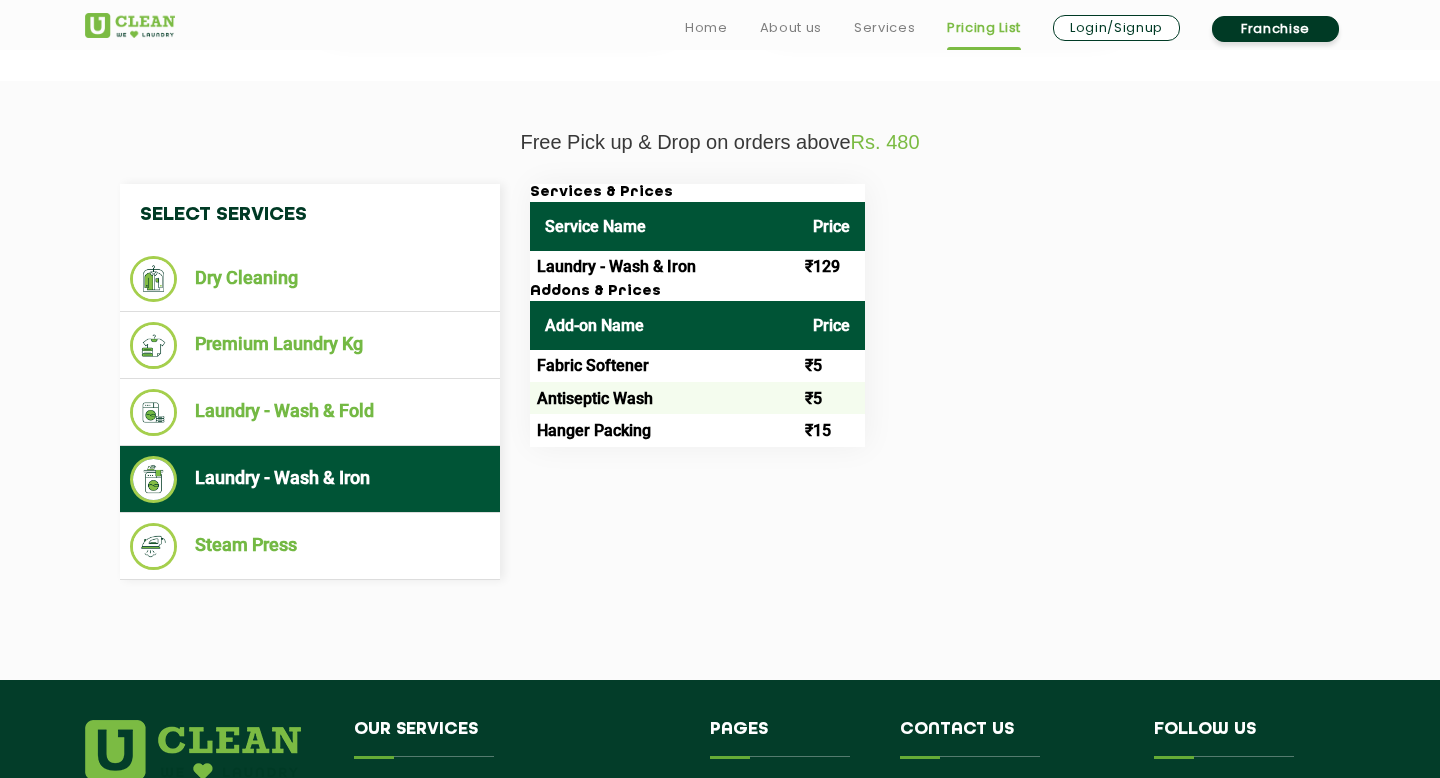 click on "Laundry - Wash & Iron" at bounding box center [664, 267] 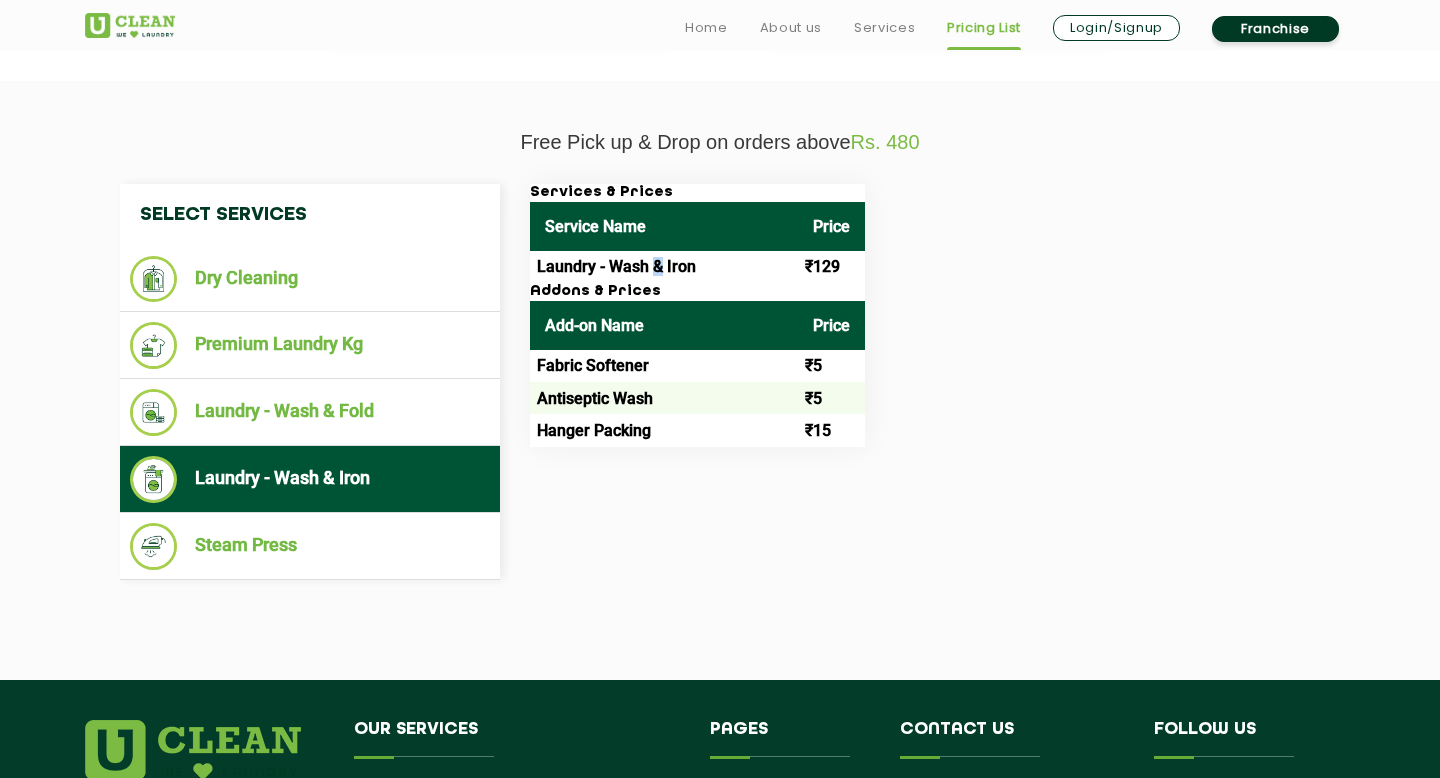 click on "Laundry - Wash & Iron" at bounding box center (664, 267) 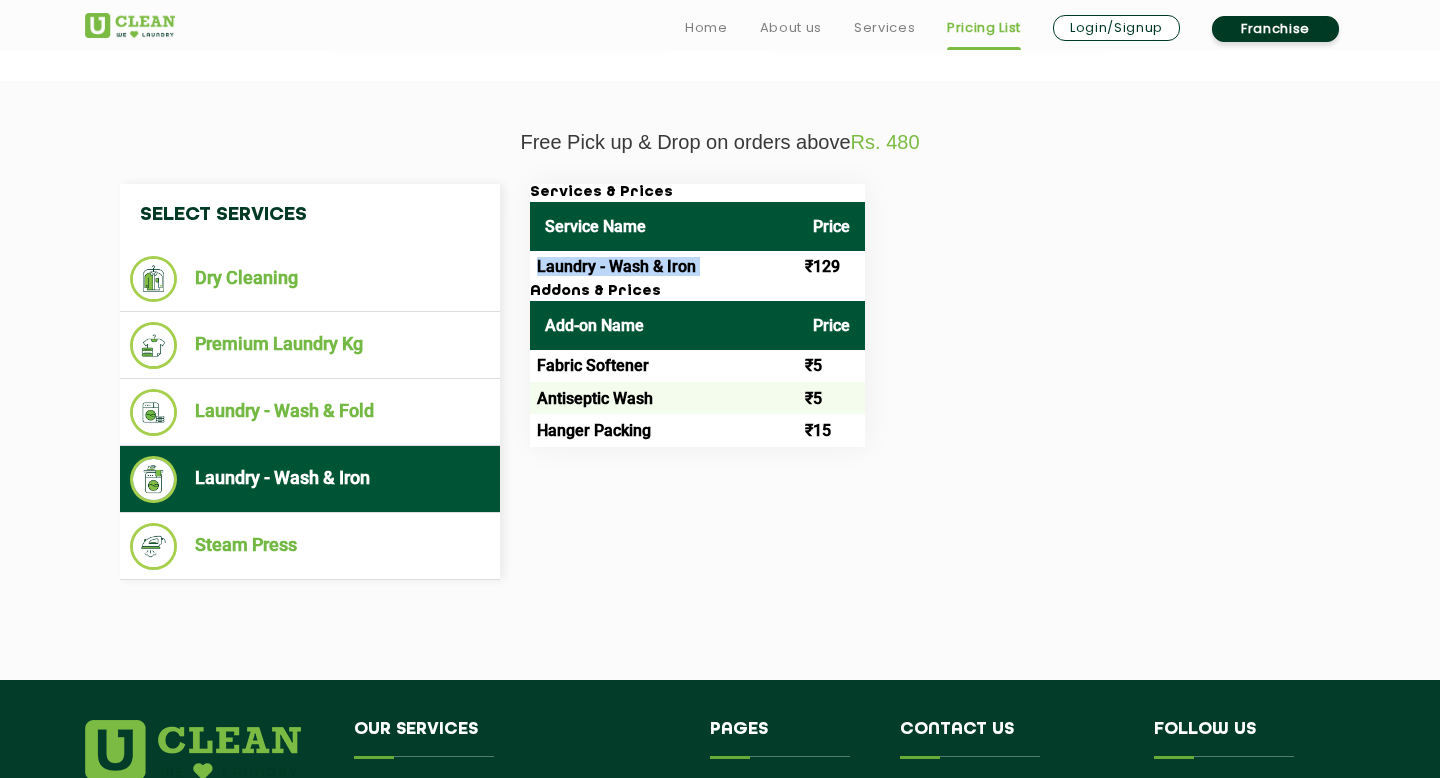 click on "Laundry - Wash & Iron" at bounding box center [664, 267] 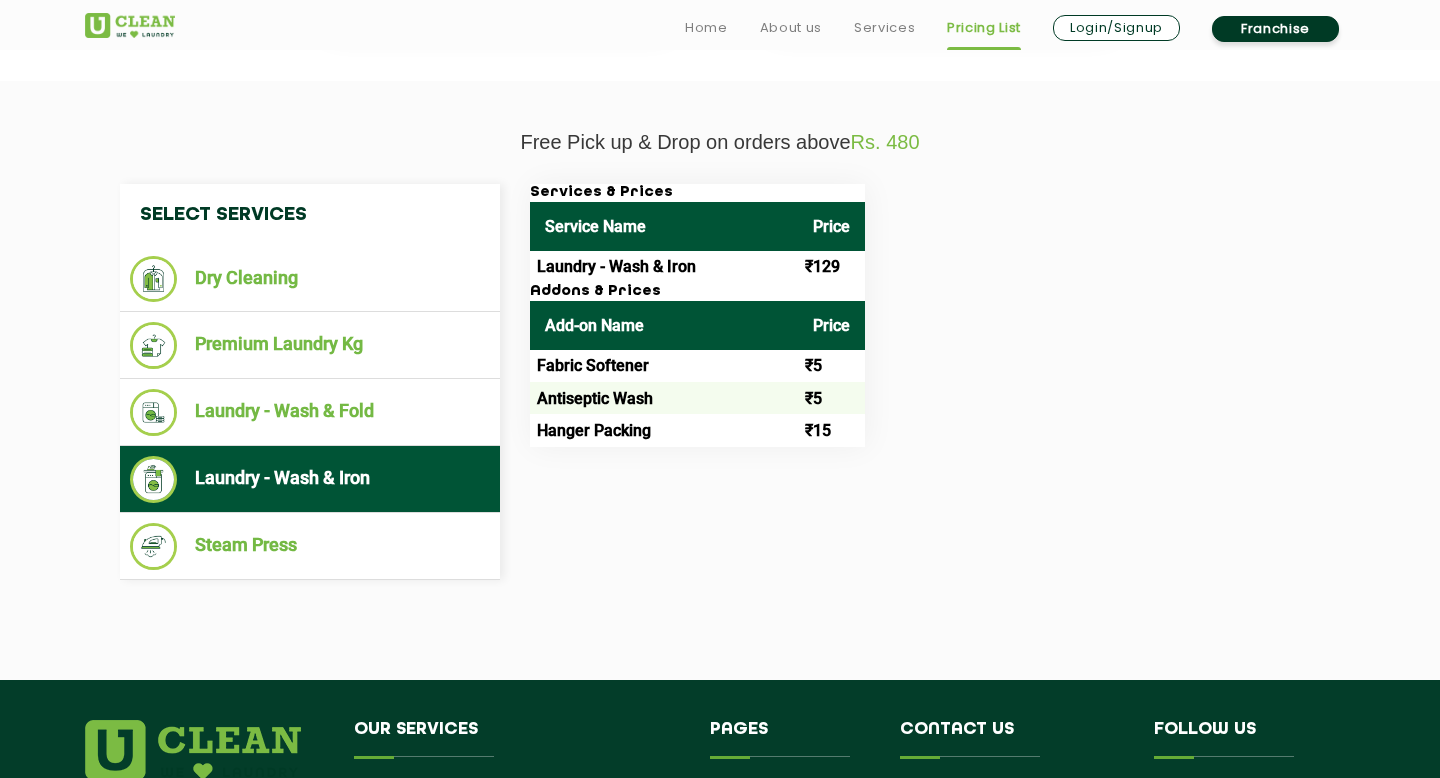 click on "Laundry - Wash & Iron" at bounding box center (664, 267) 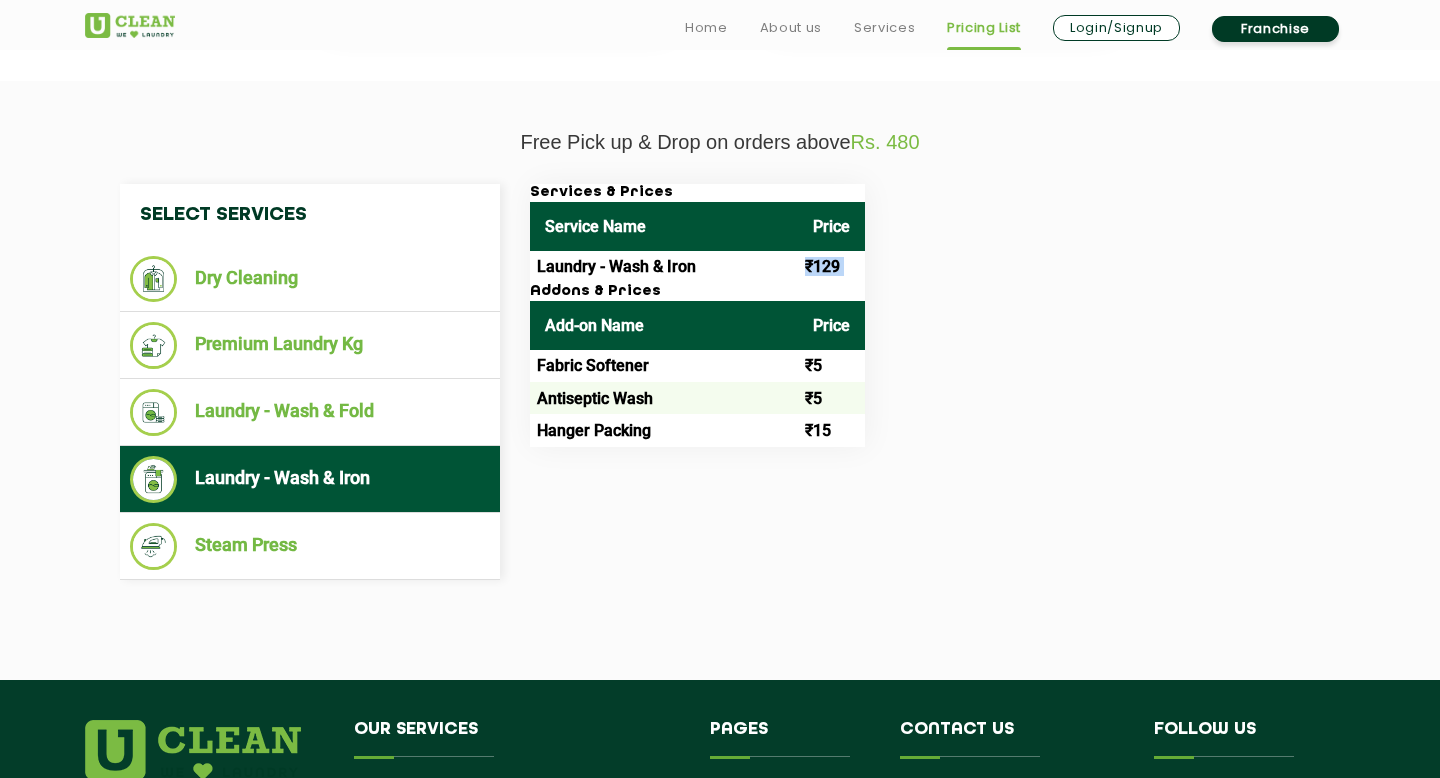 click on "₹129" at bounding box center [831, 267] 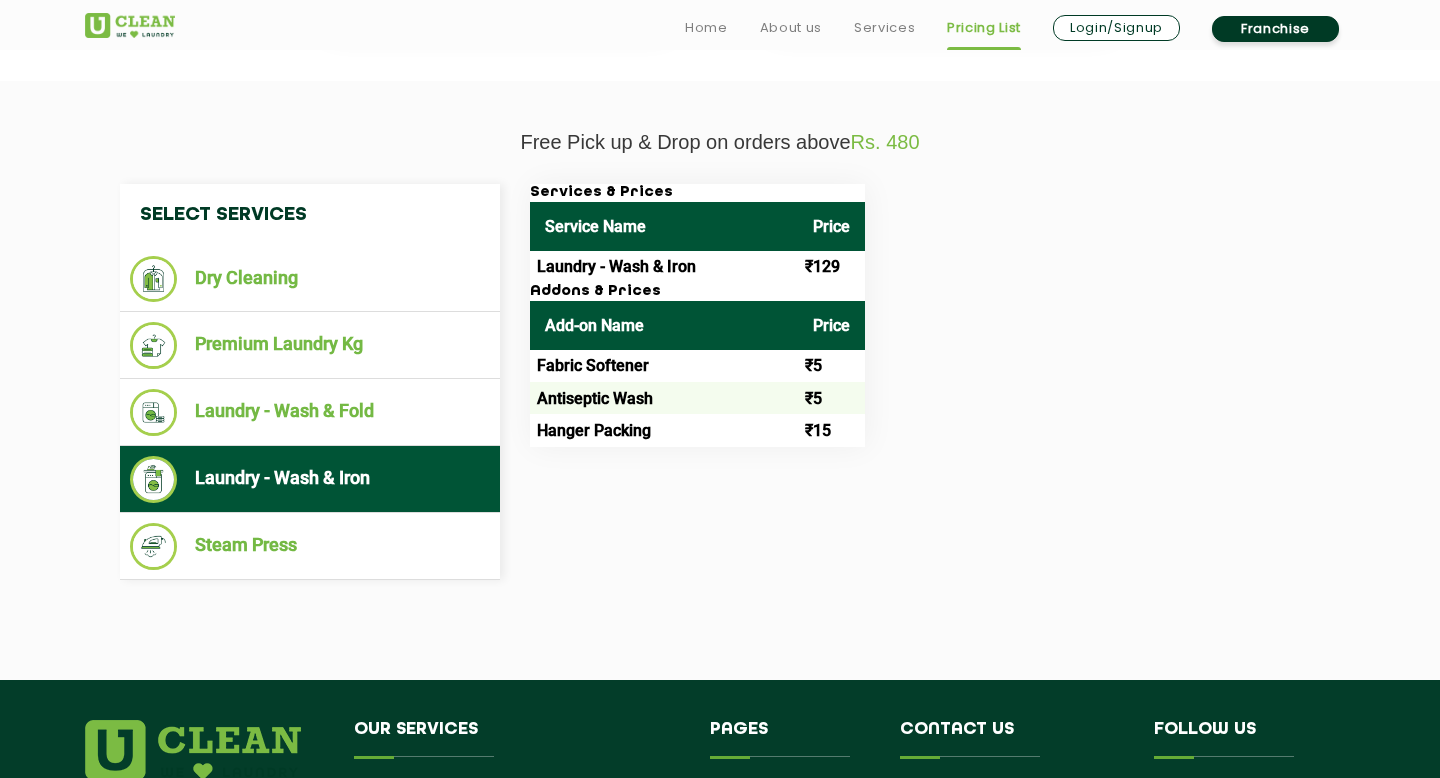 click on "Services & Prices Service Name Price Laundry - Wash & Iron ₹129 Addons & Prices Add-on Name Price Fabric Softener ₹5 Antiseptic Wash ₹5 Hanger Packing ₹15" at bounding box center (925, 315) 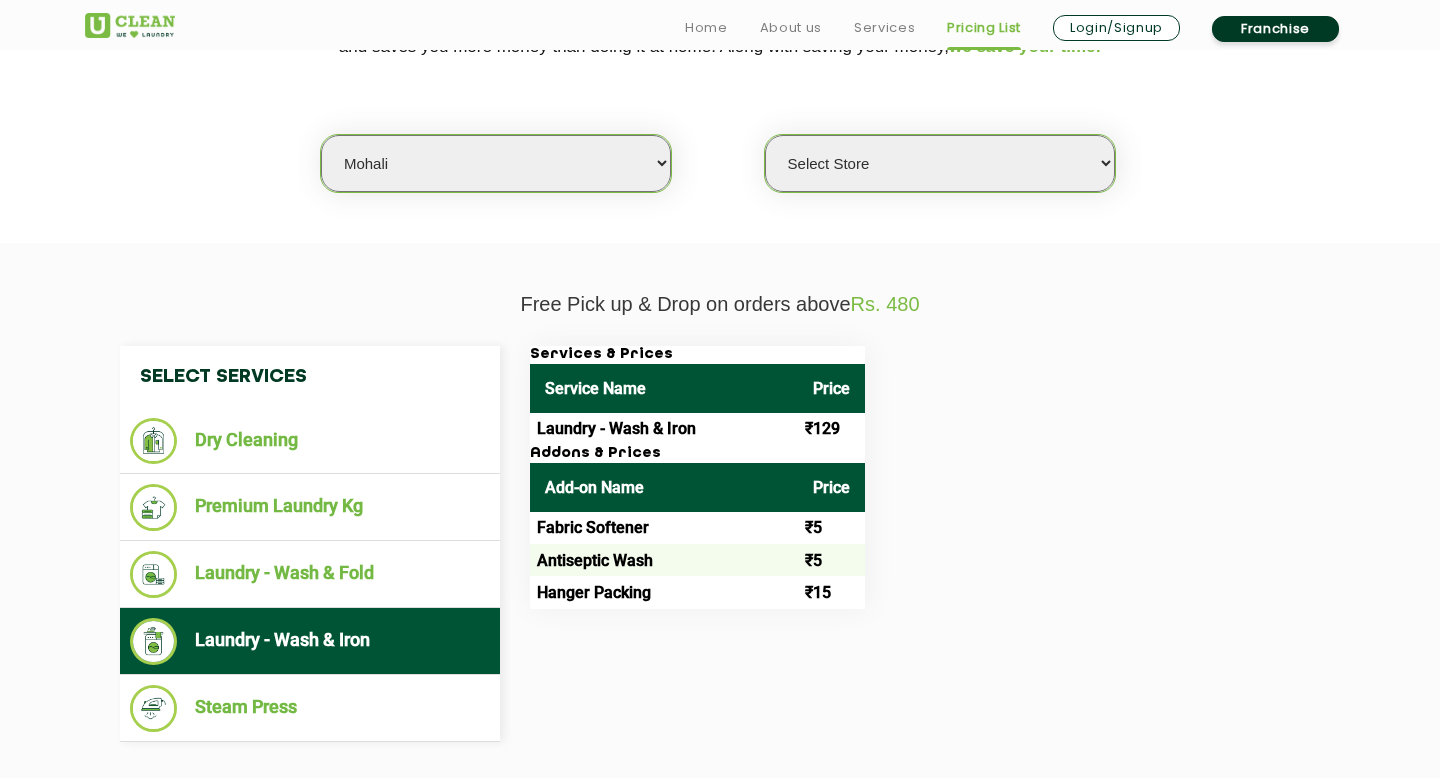 scroll, scrollTop: 572, scrollLeft: 0, axis: vertical 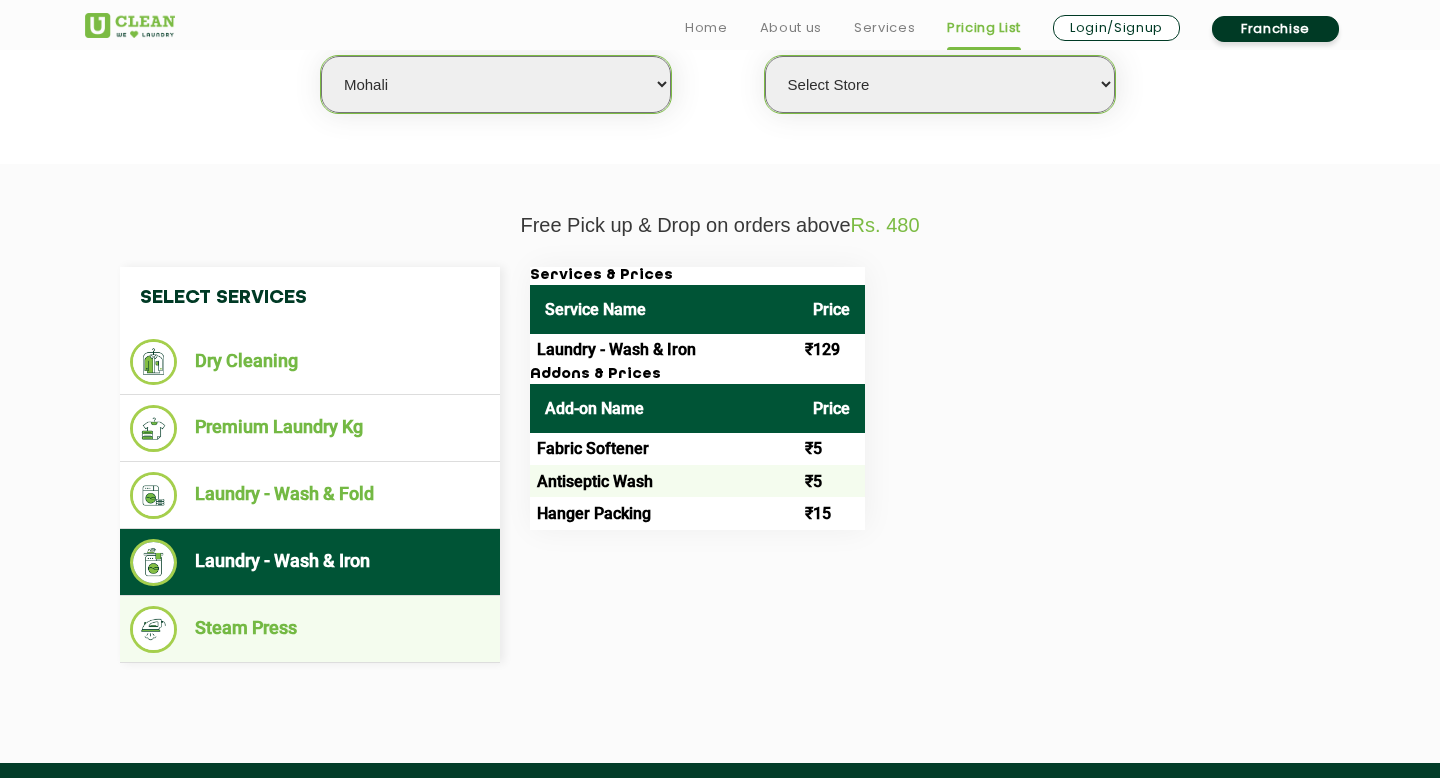 click on "Steam Press" at bounding box center [310, 629] 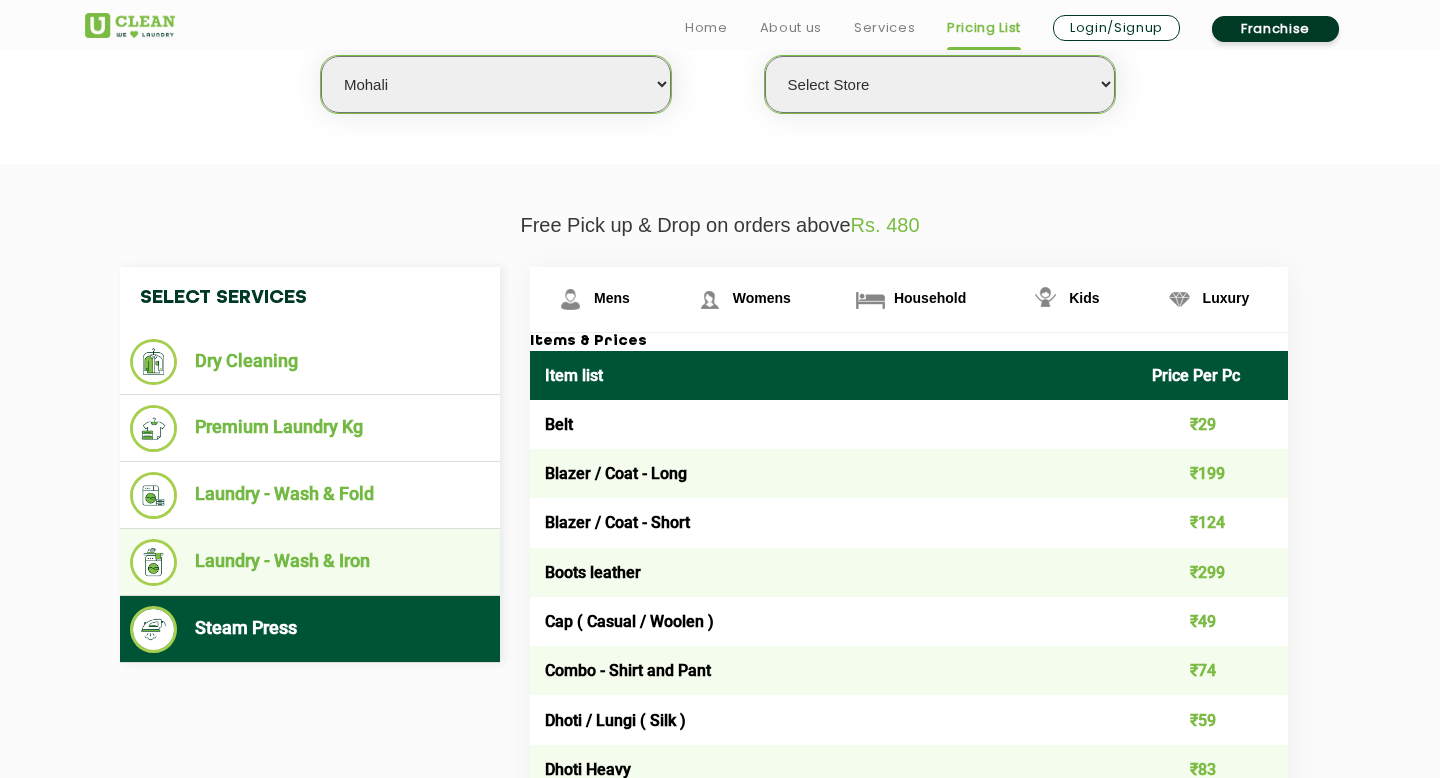 click on "Laundry - Wash & Iron" at bounding box center [310, 562] 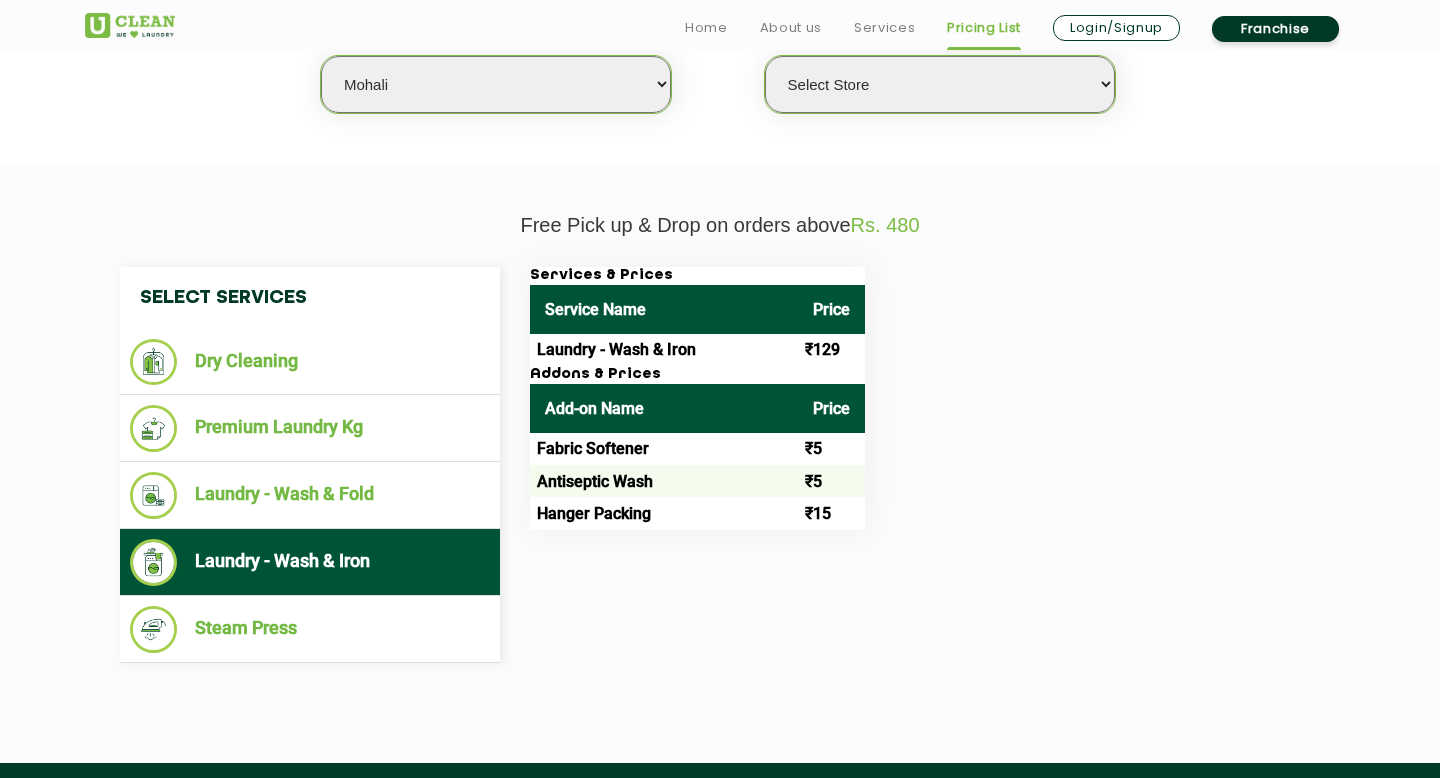 click on "Free Pick up & Drop on orders above  Rs. 480" 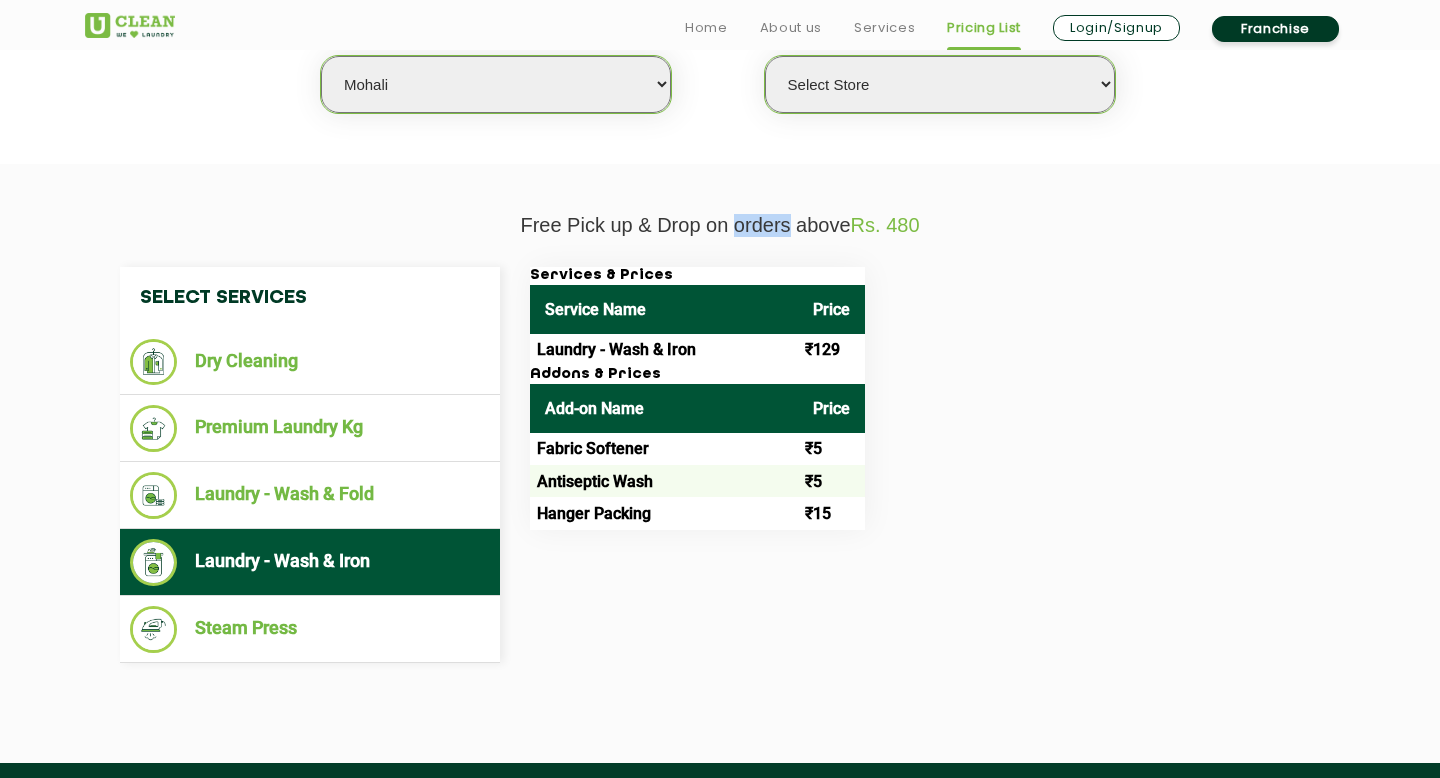 click on "Free Pick up & Drop on orders above  Rs. 480" 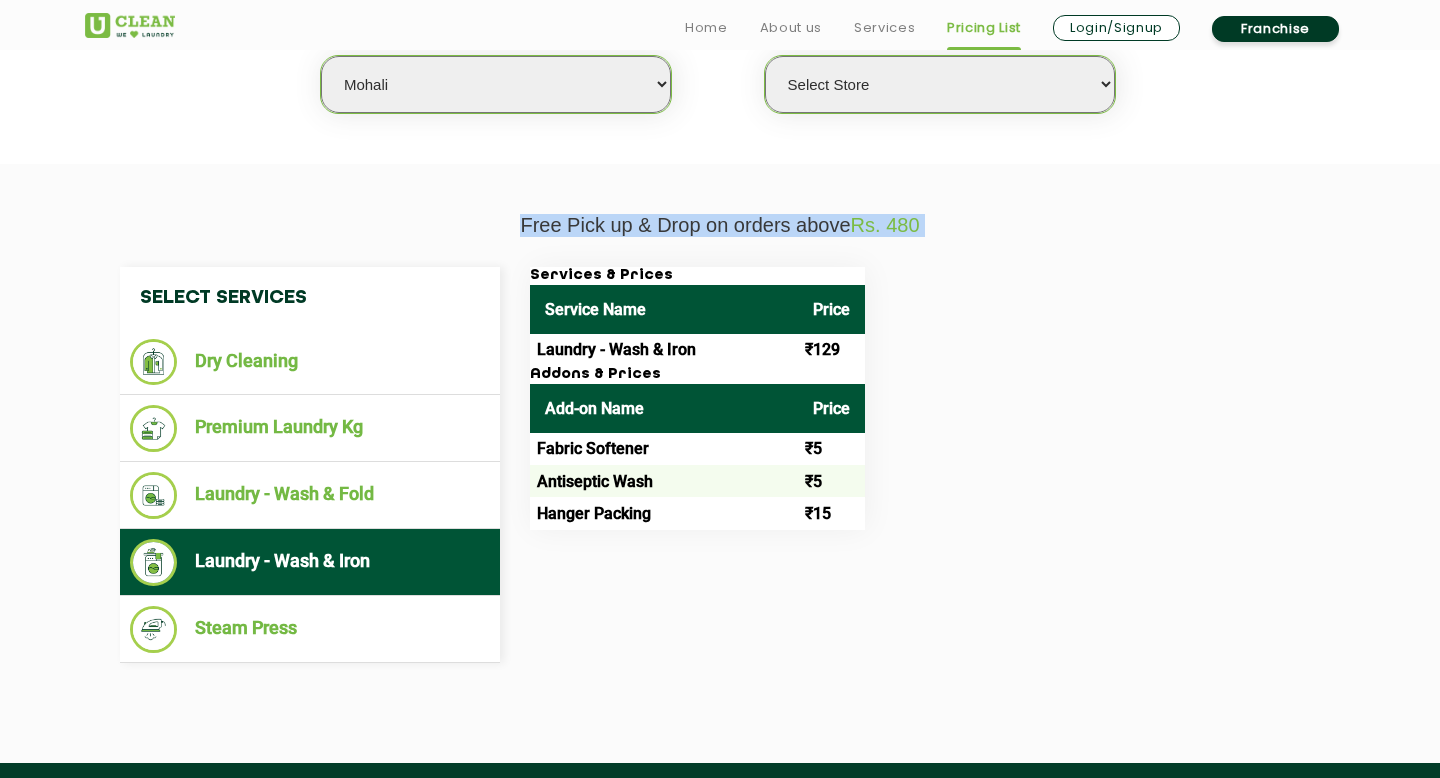 click on "Free Pick up & Drop on orders above  Rs. 480" 